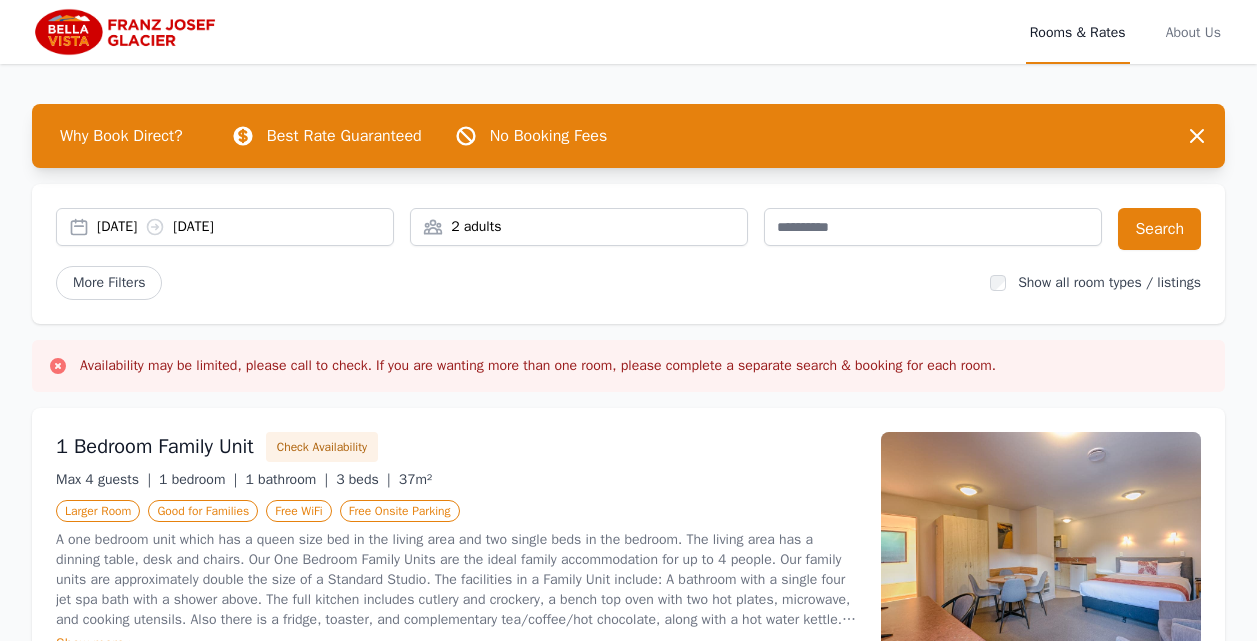 scroll, scrollTop: 0, scrollLeft: 0, axis: both 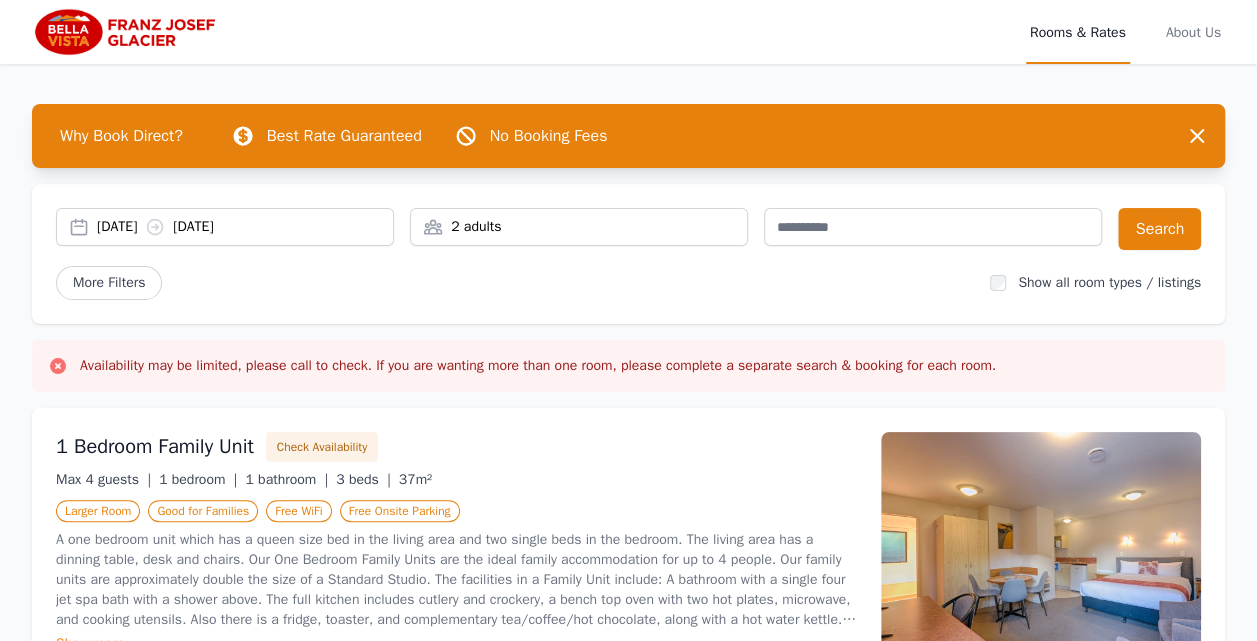 click on "[DATE] [DATE]" at bounding box center (245, 227) 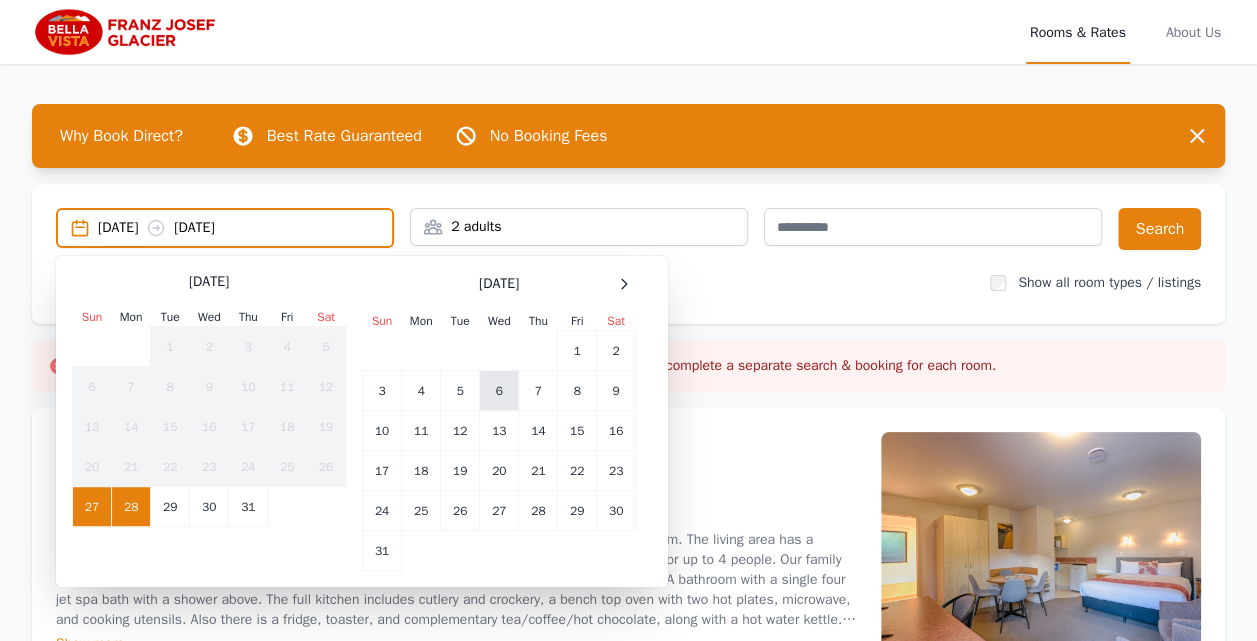 click on "6" at bounding box center (499, 391) 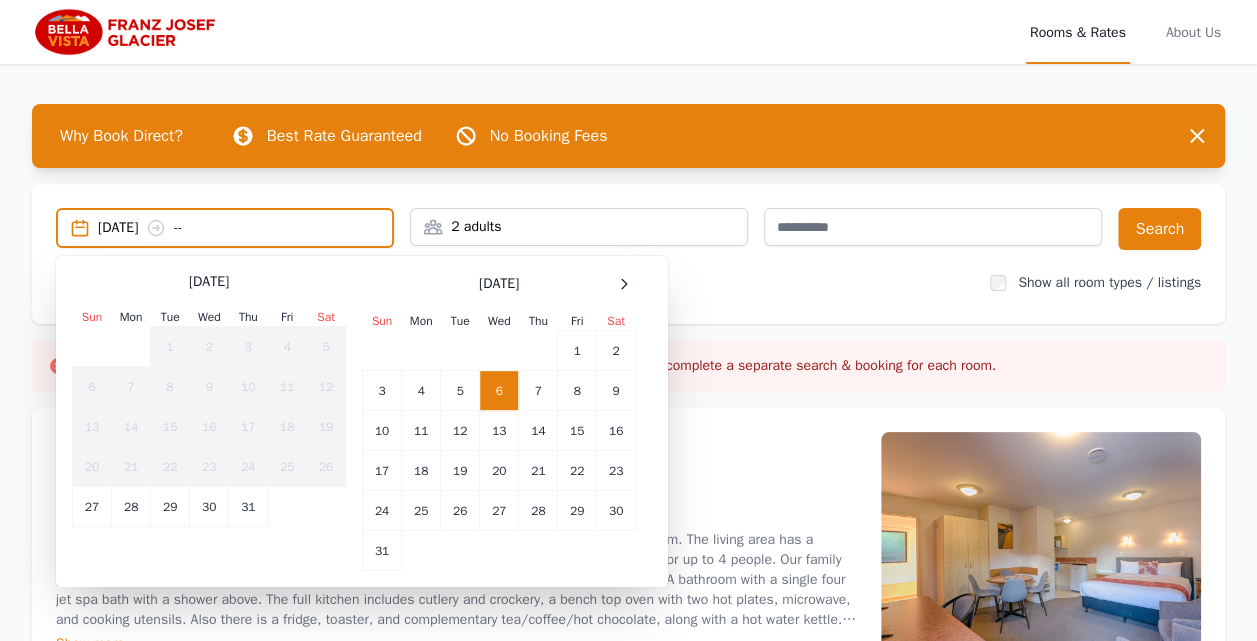 click 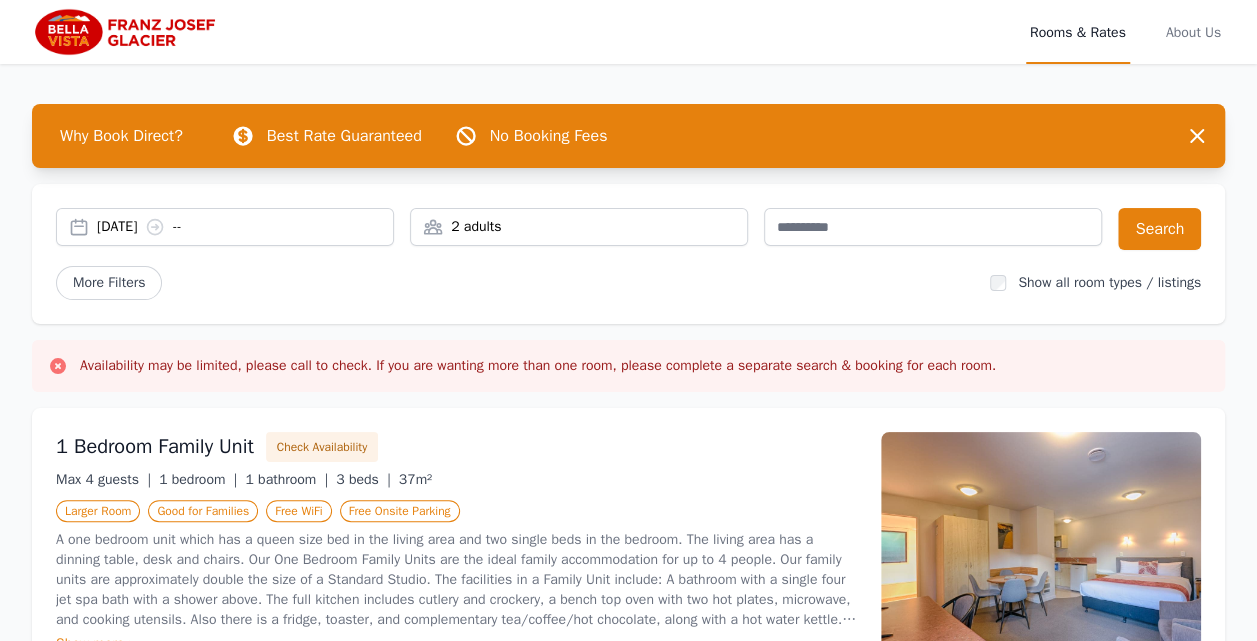 click 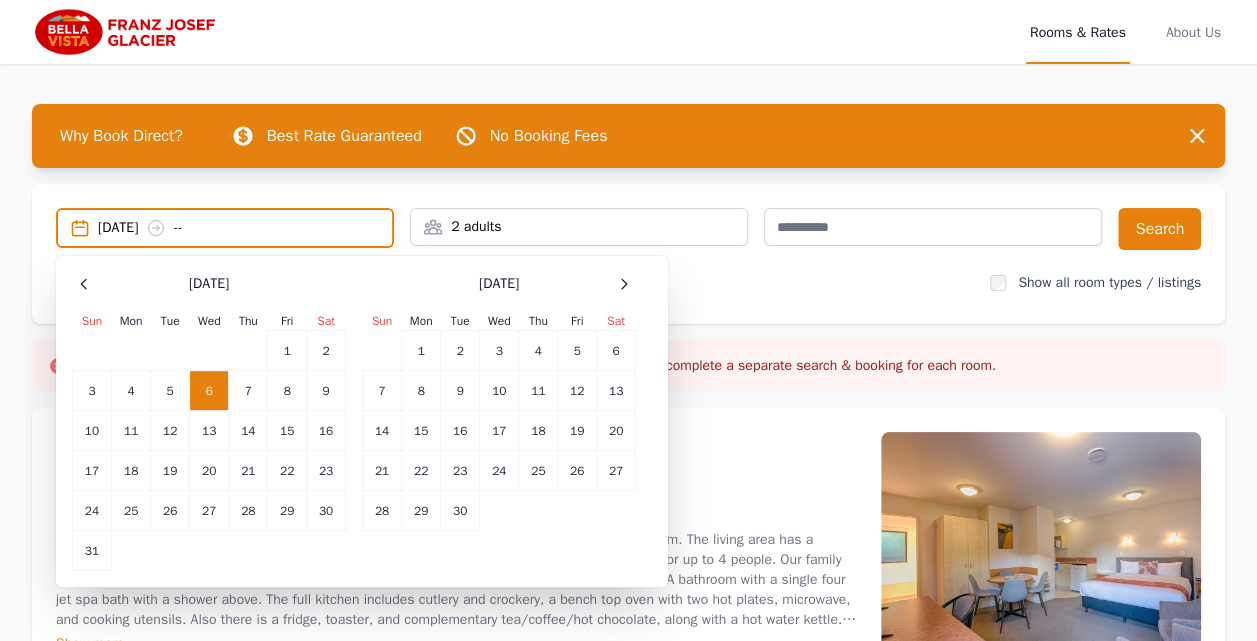 click on "August 2025 Sun Mon Tue Wed Thu Fri Sat 1 2 3 4 5 6 7 8 9 10 11 12 13 14 15 16 17 18 19 20 21 22 23 24 25 26 27 28 29 30 31" at bounding box center [209, 421] 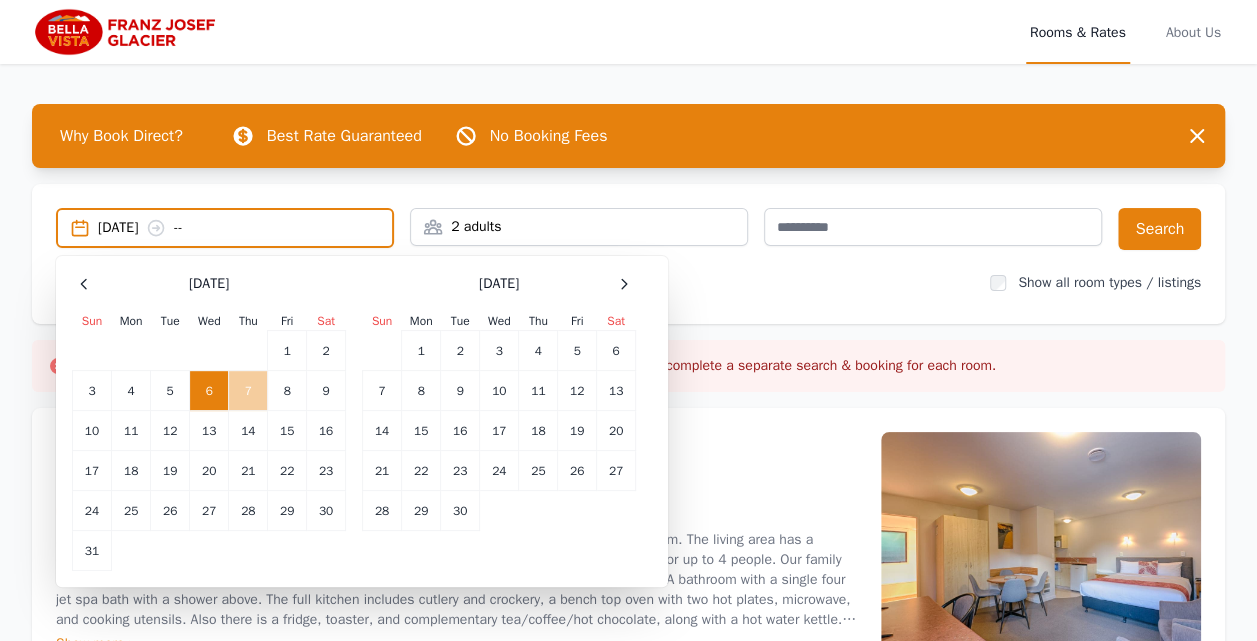 click on "7" at bounding box center (248, 391) 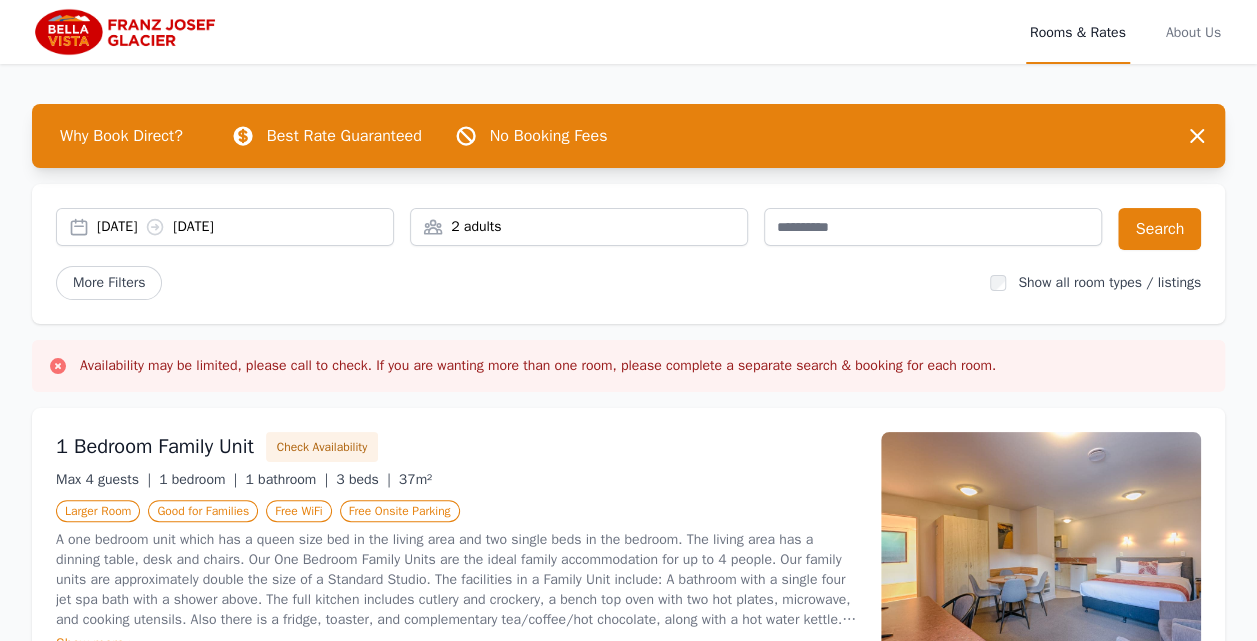 click on "2 adults" at bounding box center (579, 227) 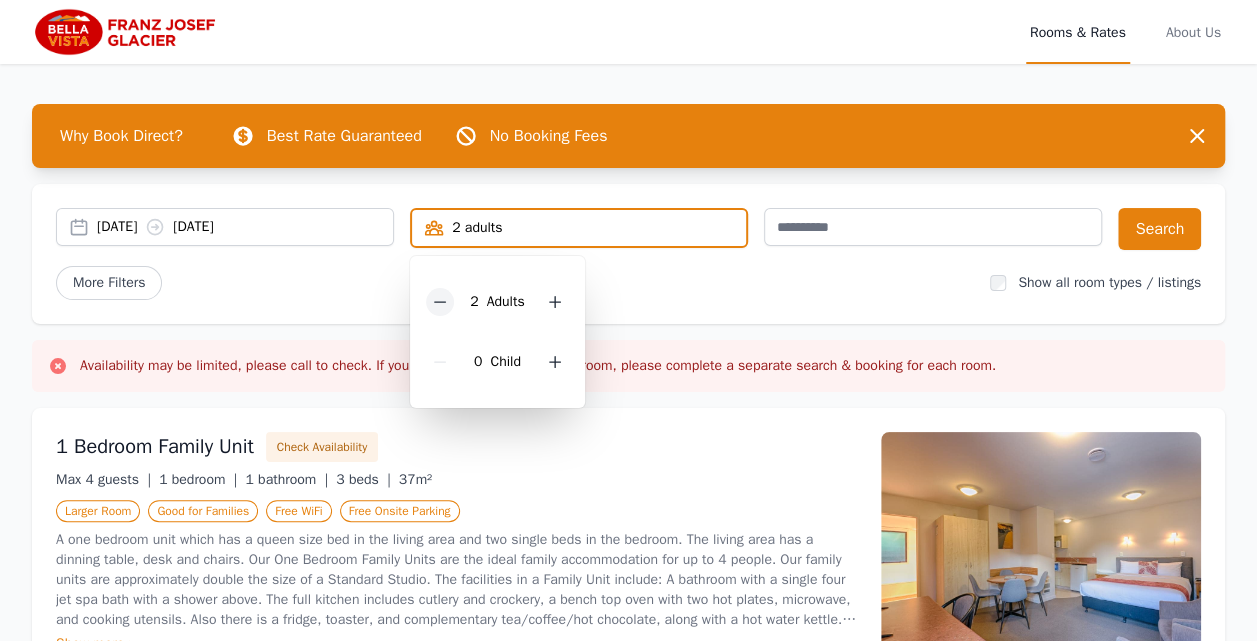 click 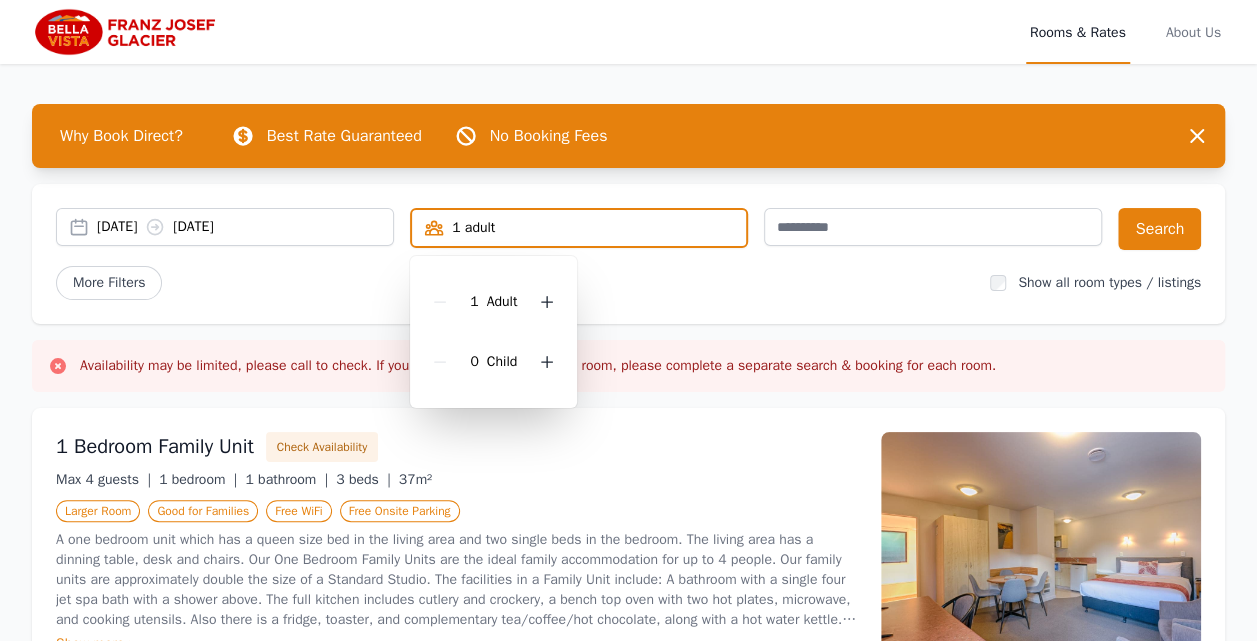 click on "More Filters" at bounding box center [515, 283] 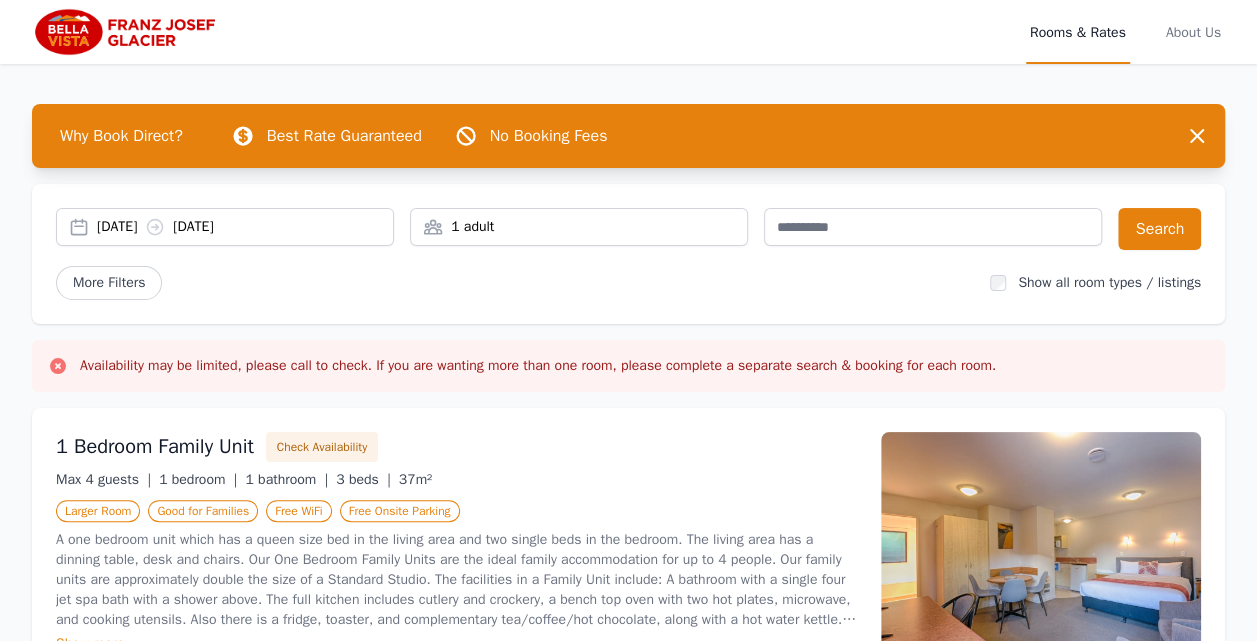 scroll, scrollTop: 40, scrollLeft: 0, axis: vertical 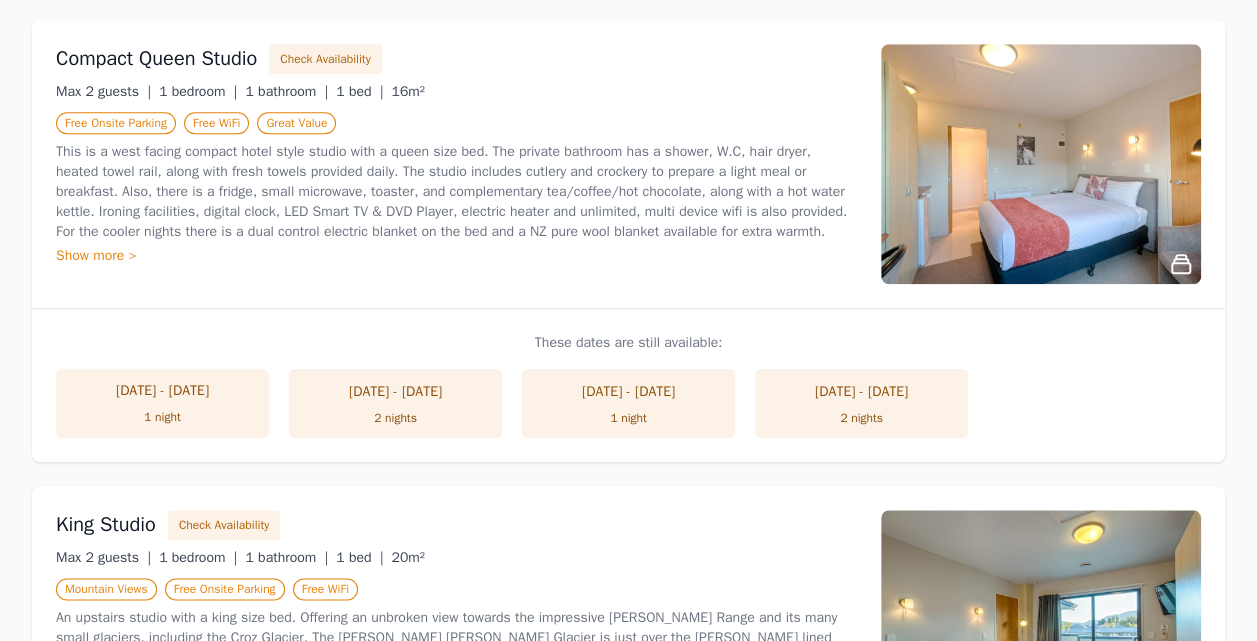 click on "Why Book Direct? Best Rate Guaranteed No Booking Fees Dismiss Dismiss 06 Aug 2025 07 Aug 2025 1 adult   Search More Filters Show all room types / listings Availability may be limited, please call to check. If you are wanting more than one room, please complete a separate search & booking for each room. 1 Bedroom Family Unit Check Availability Max 4 guests  | 1 bedroom  | 1 bathroom  | 3 beds  | 37m² Larger Room Good for Families Free WiFi Free Onsite Parking Show more > These dates are still available: 28 Jul - 29 Jul 1 night Compact Queen Studio Check Availability Max 2 guests  | 1 bedroom  | 1 bathroom  | 1 bed  | 16m² Free Onsite Parking Free WiFi Great Value Show more > These dates are still available: 28 Jul - 29 Jul 1 night 28 Jul - 30 Jul 2 nights 29 Jul - 30 Jul 1 night 29 Jul - 31 Jul 2 nights King Studio  Check Availability Max 2 guests  | 1 bedroom  | 1 bathroom  | 1 bed  | 20m² Mountain Views Free Onsite Parking Free WiFi Show more > These dates are still available: 28 Jul - 29 Jul 1 night" at bounding box center [628, 536] 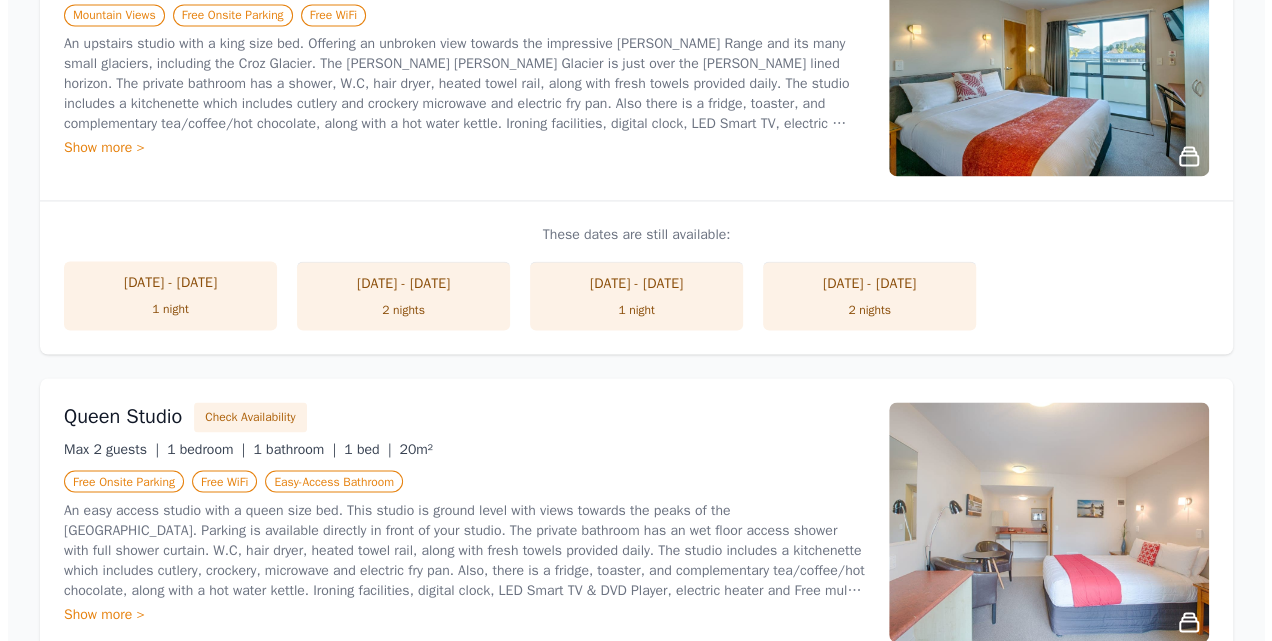scroll, scrollTop: 1426, scrollLeft: 0, axis: vertical 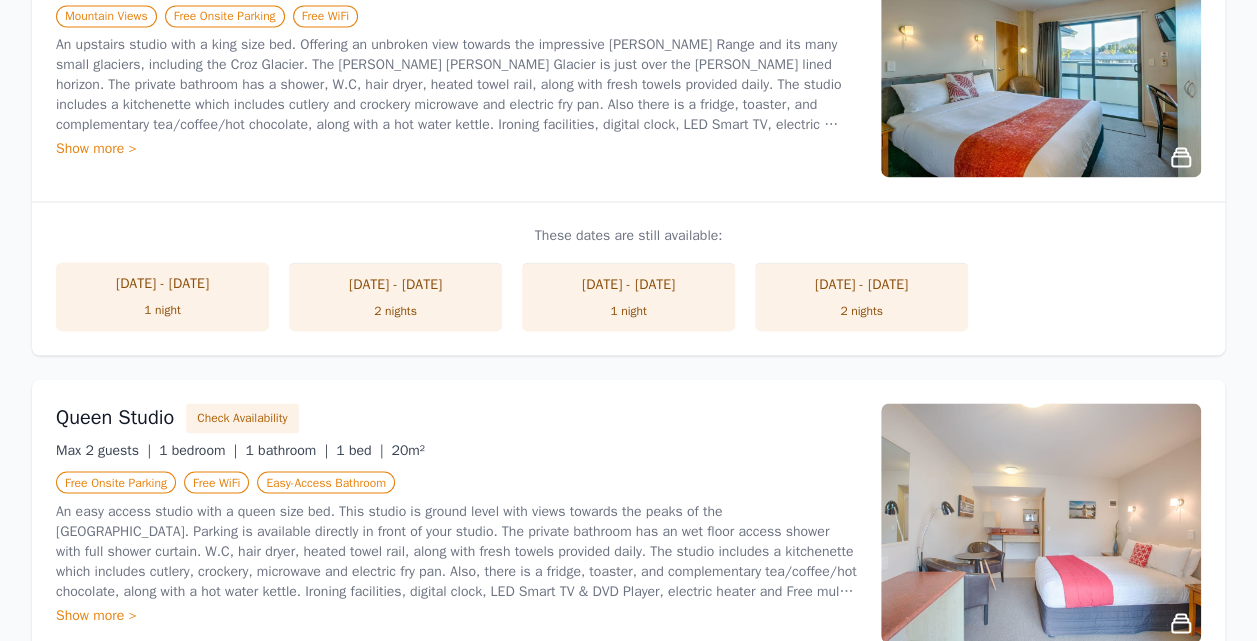click at bounding box center (1041, 523) 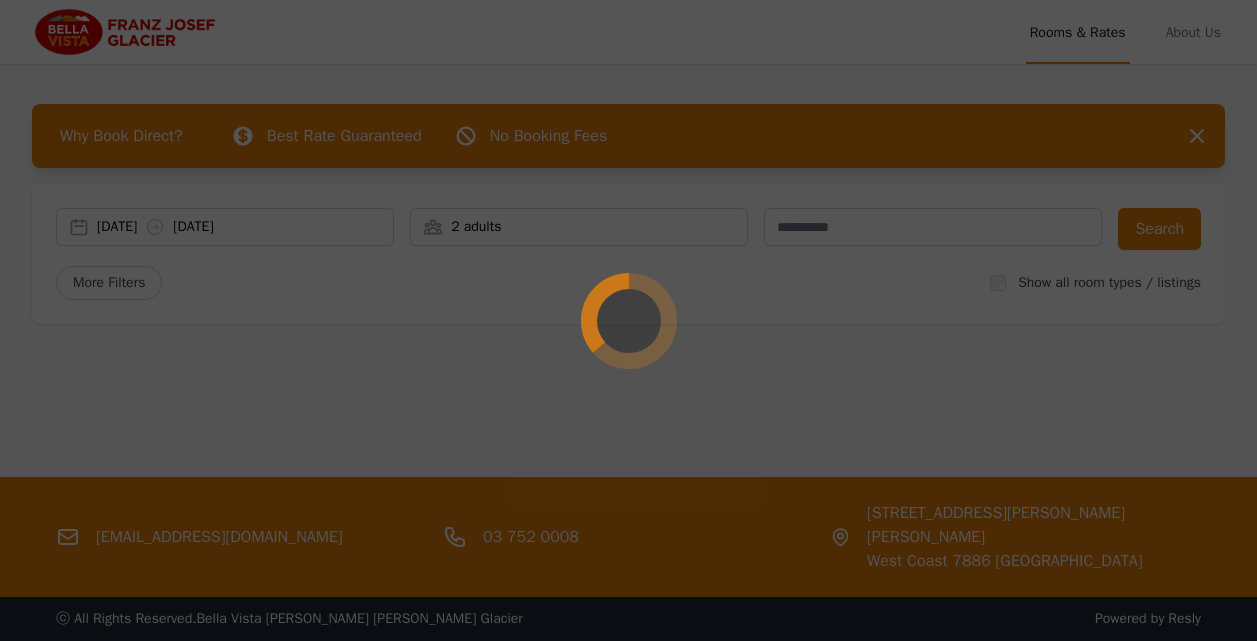 scroll, scrollTop: 0, scrollLeft: 0, axis: both 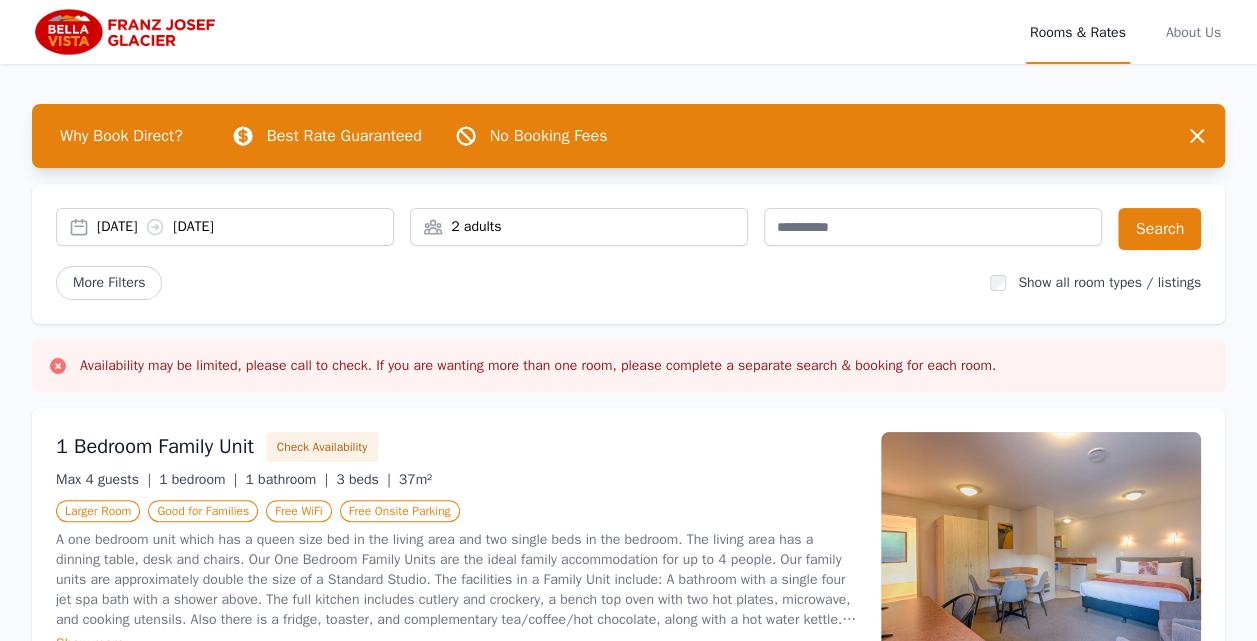 click on "[DATE] [DATE]" at bounding box center [245, 227] 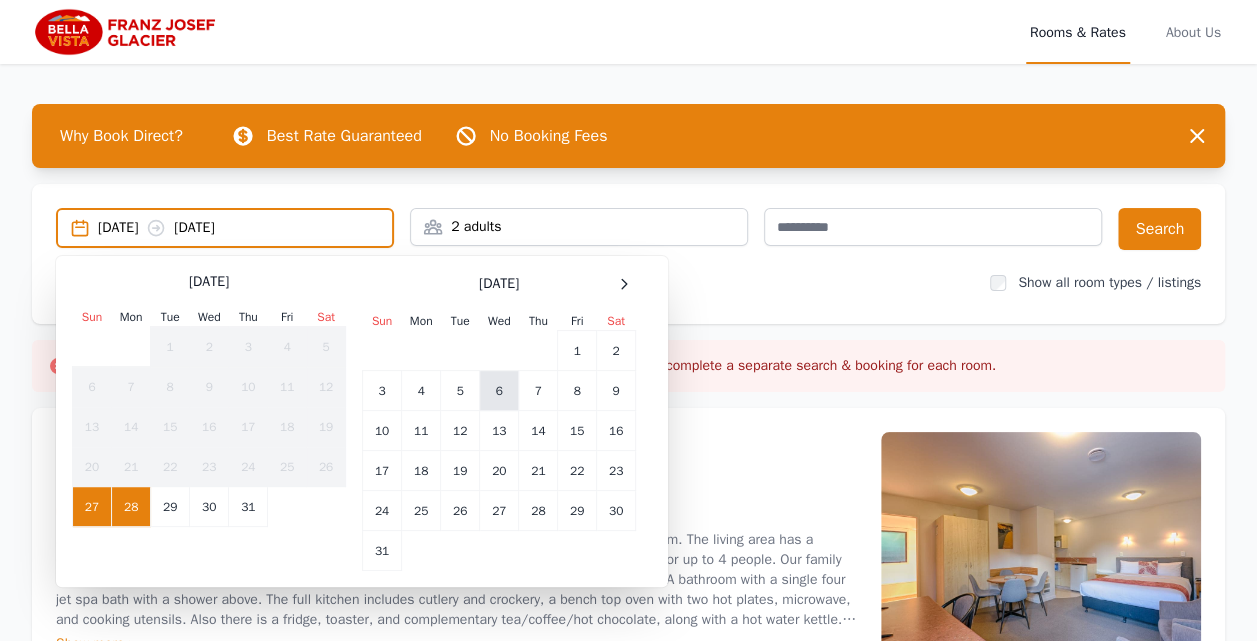 click on "6" at bounding box center (499, 391) 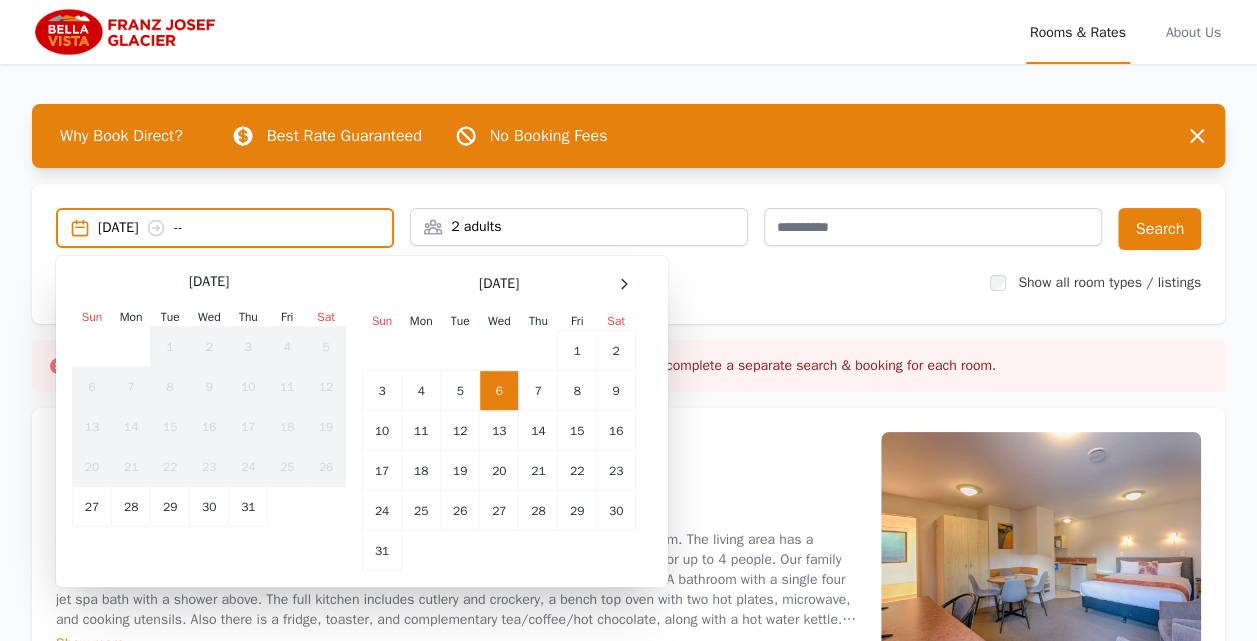 click on "[DATE] --" at bounding box center (245, 228) 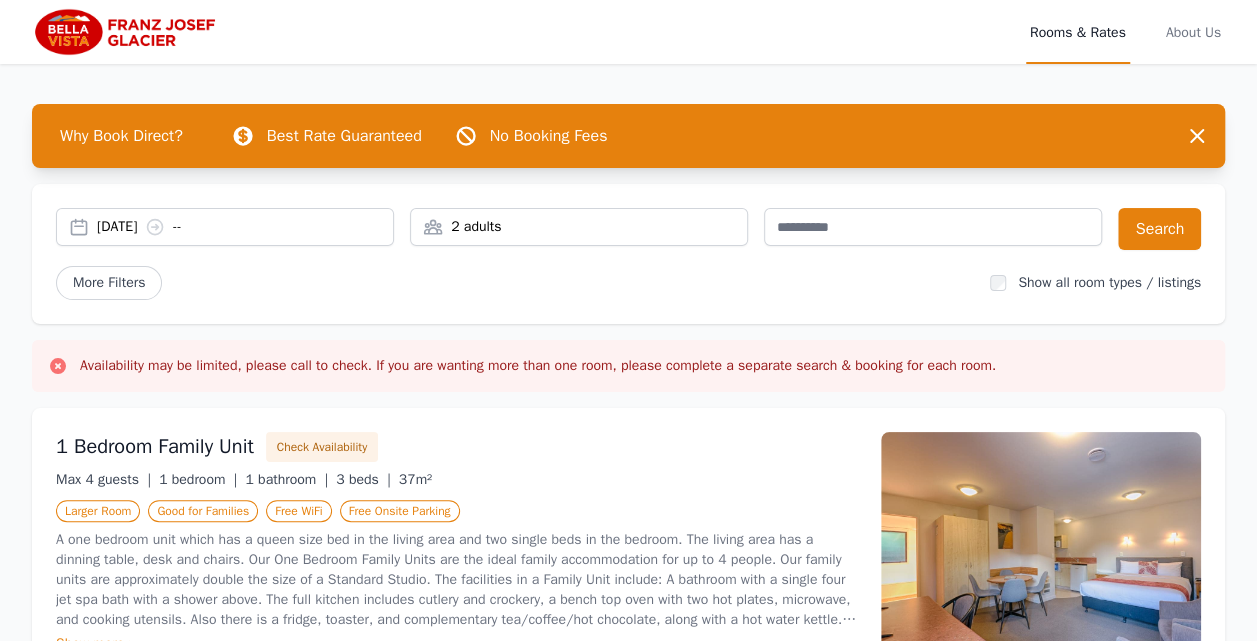 click on "[DATE] --" at bounding box center (245, 227) 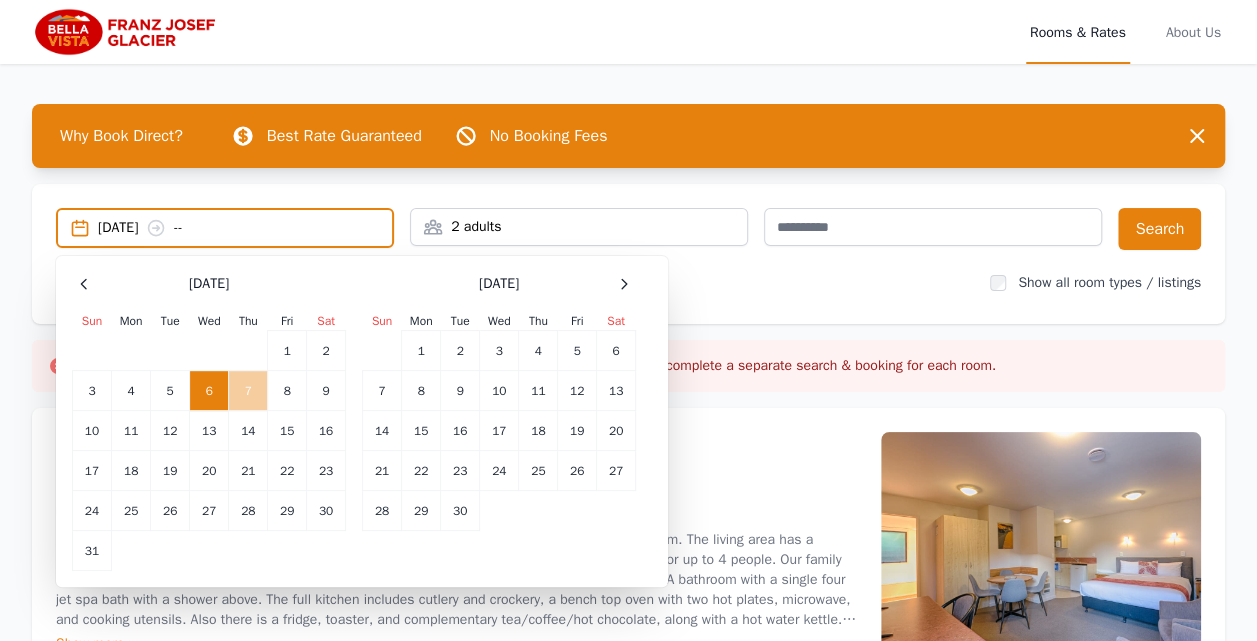 click on "7" at bounding box center [248, 391] 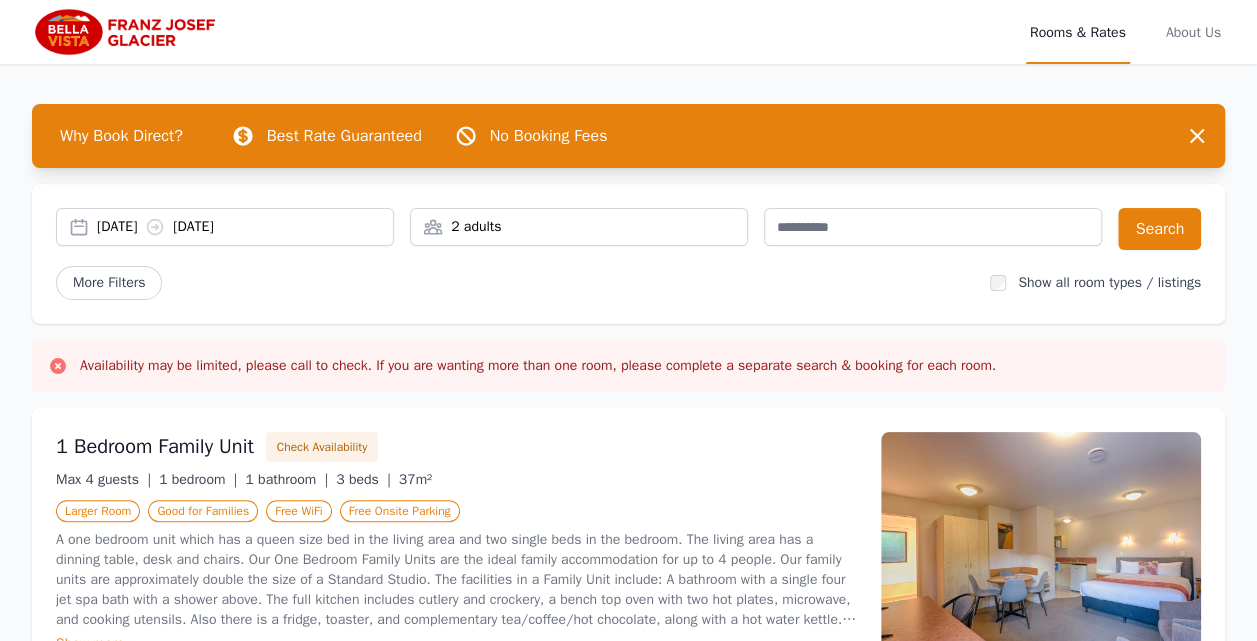 click on "2 adults" at bounding box center (579, 227) 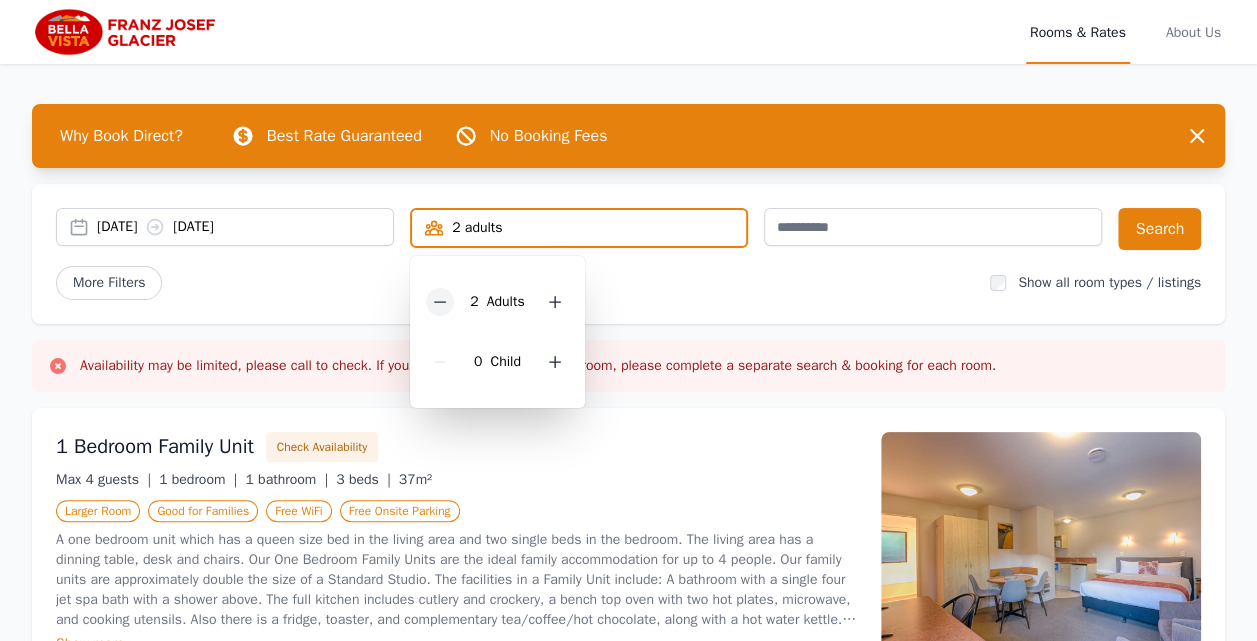 click 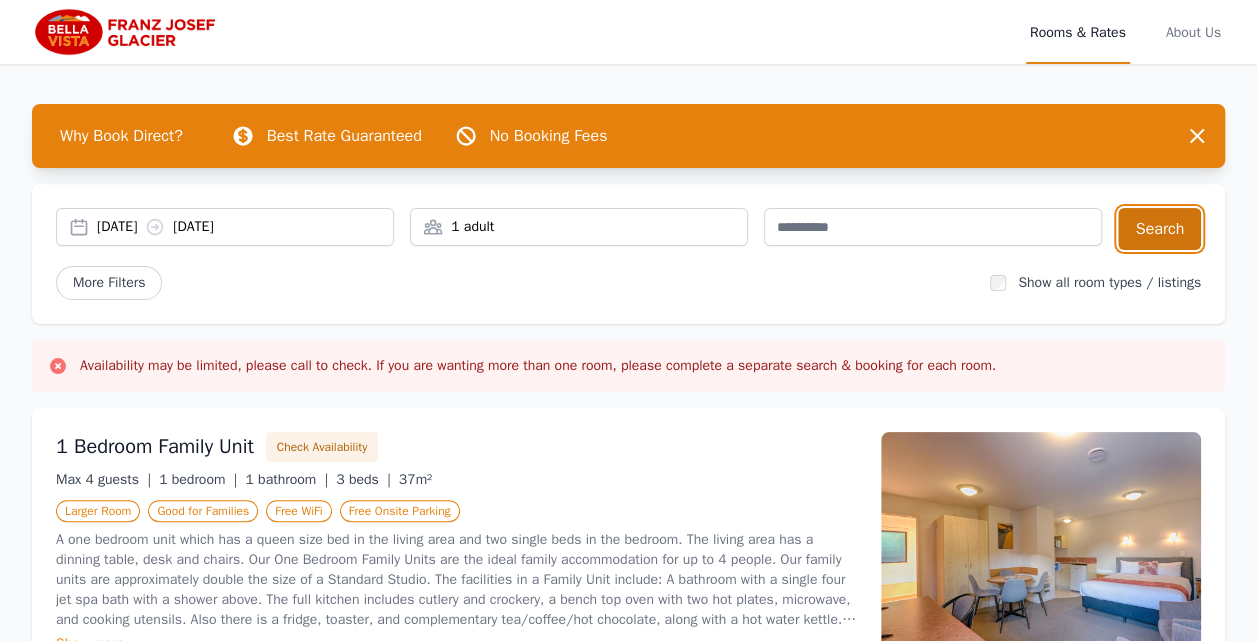 click on "Search" at bounding box center [1159, 229] 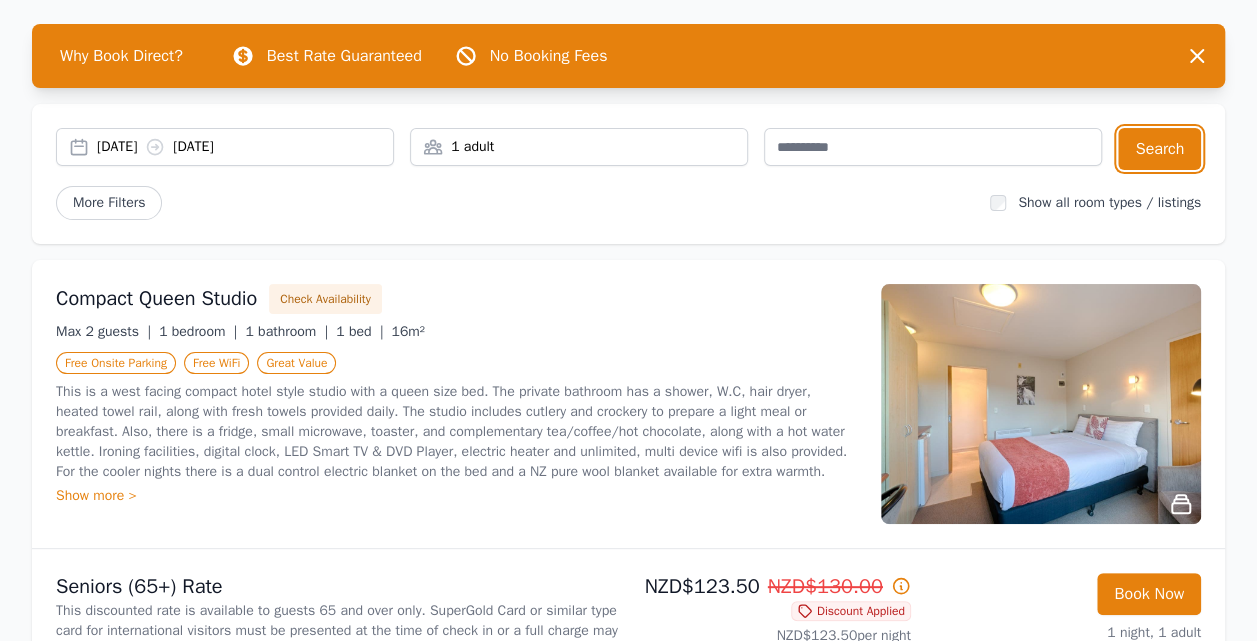 scroll, scrollTop: 120, scrollLeft: 0, axis: vertical 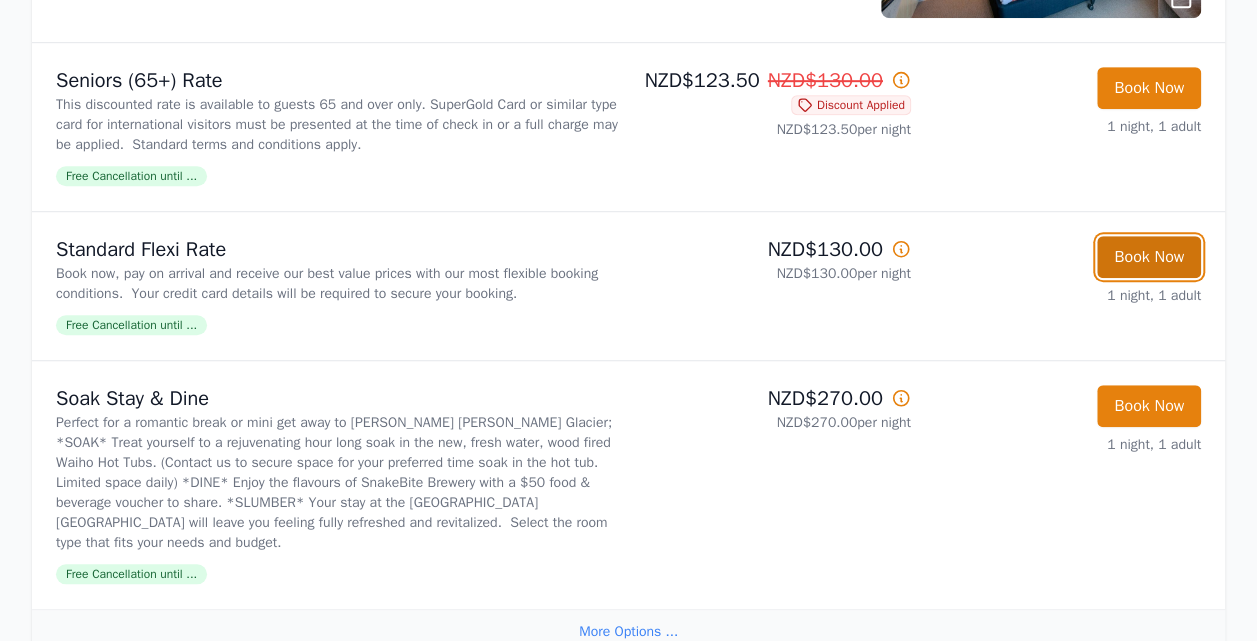 click on "Book Now" at bounding box center [1149, 257] 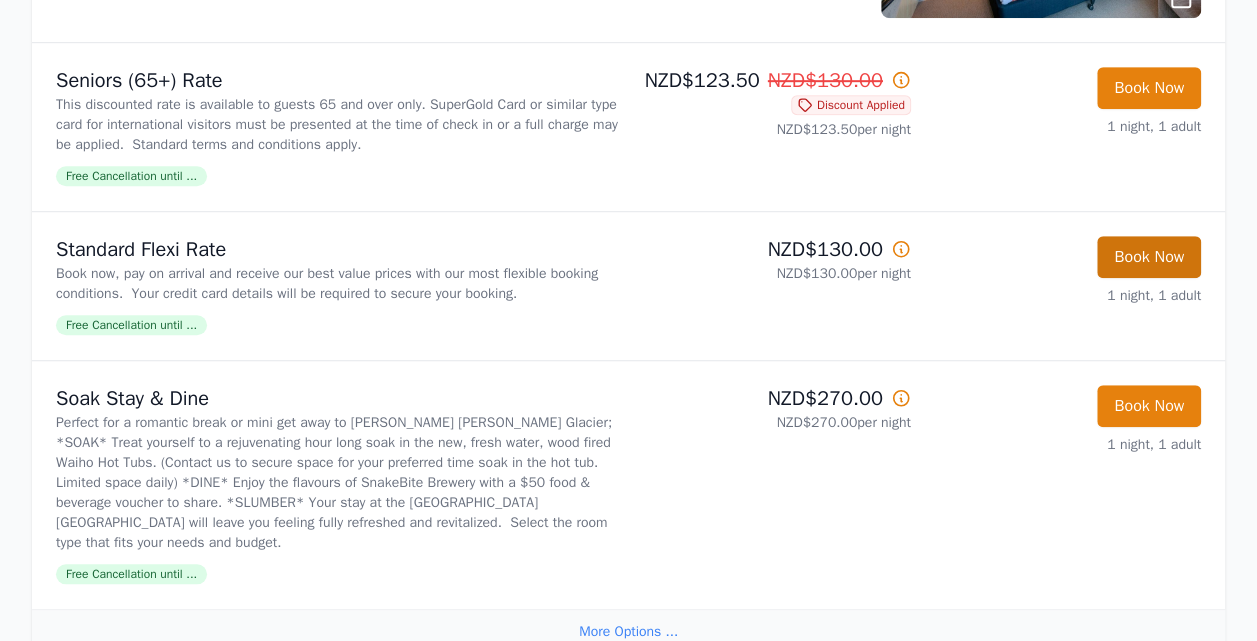 scroll, scrollTop: 96, scrollLeft: 0, axis: vertical 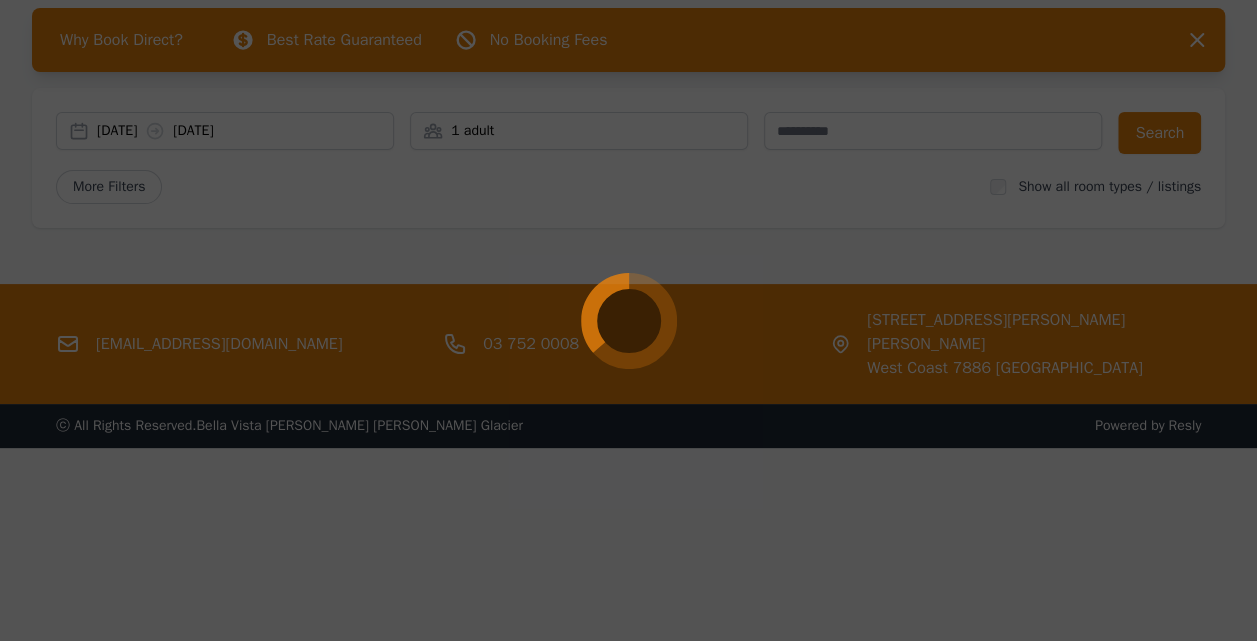 select on "**" 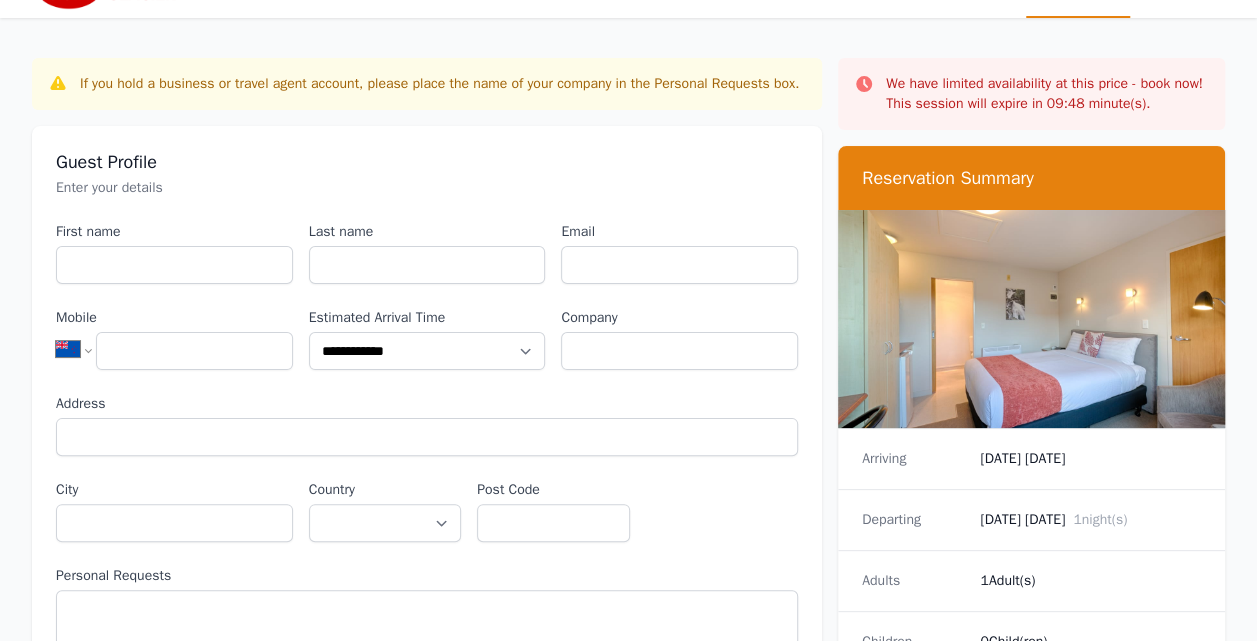 scroll, scrollTop: 40, scrollLeft: 0, axis: vertical 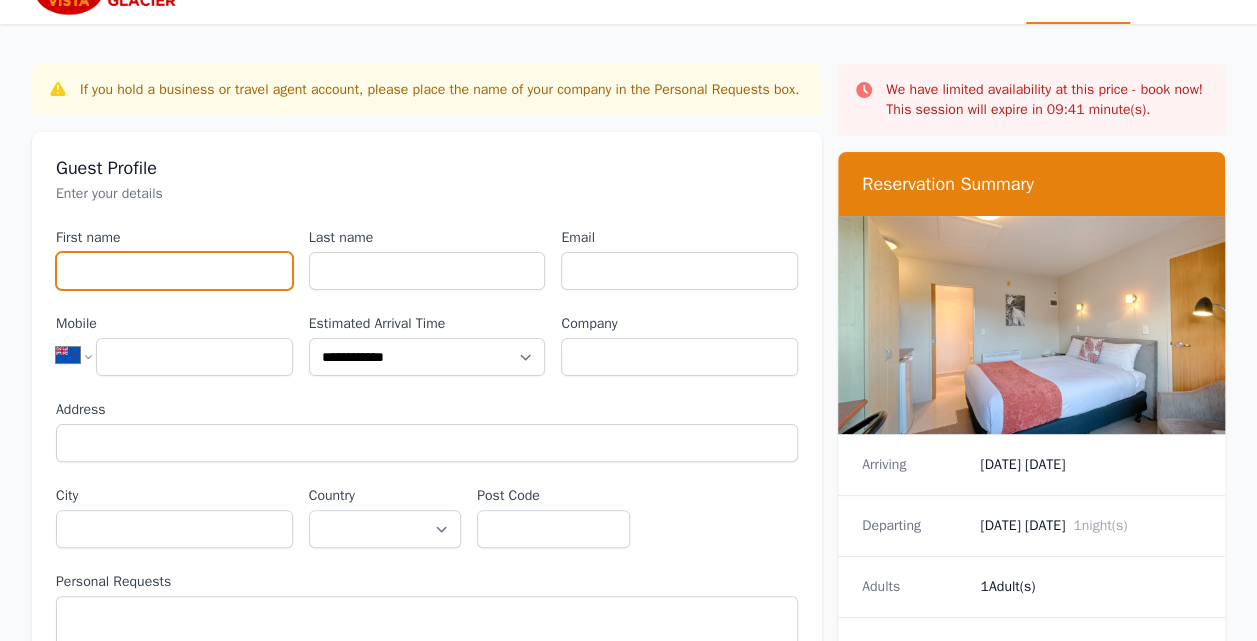 click on "First name" at bounding box center [174, 271] 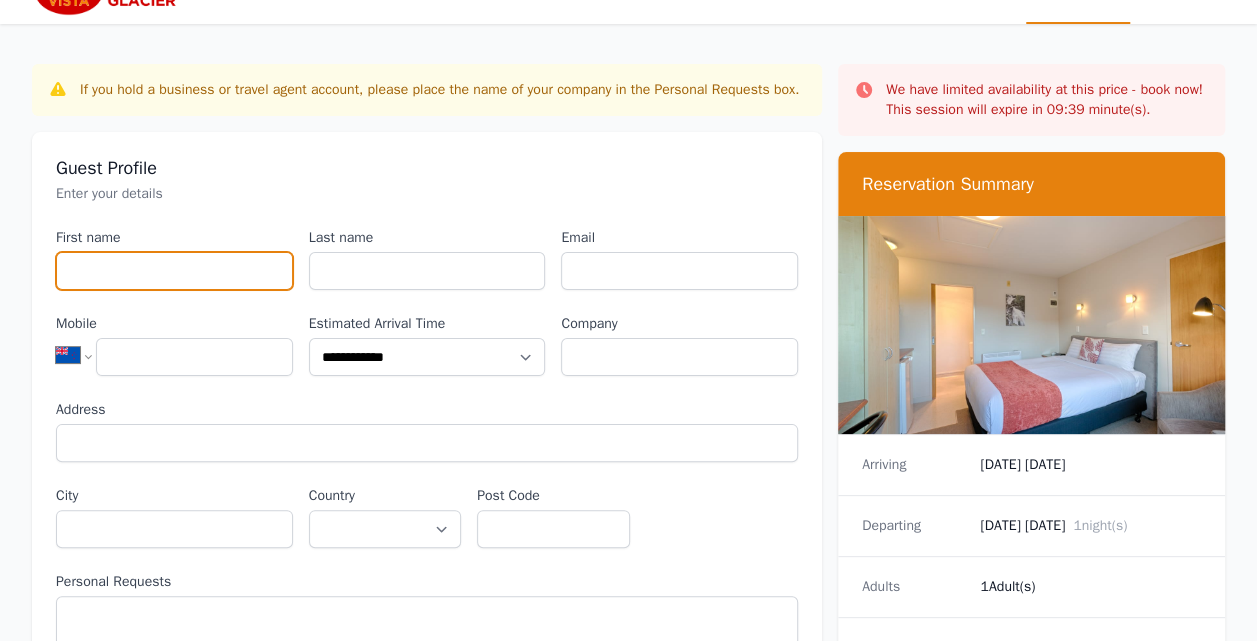 type on "*****" 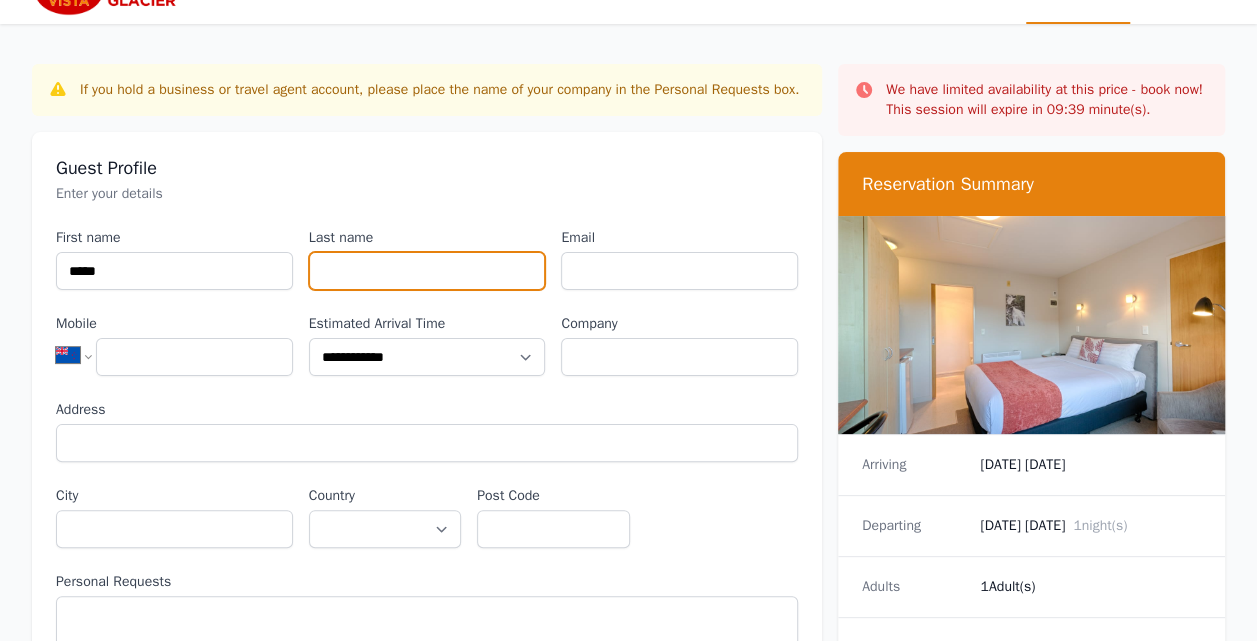 type on "******" 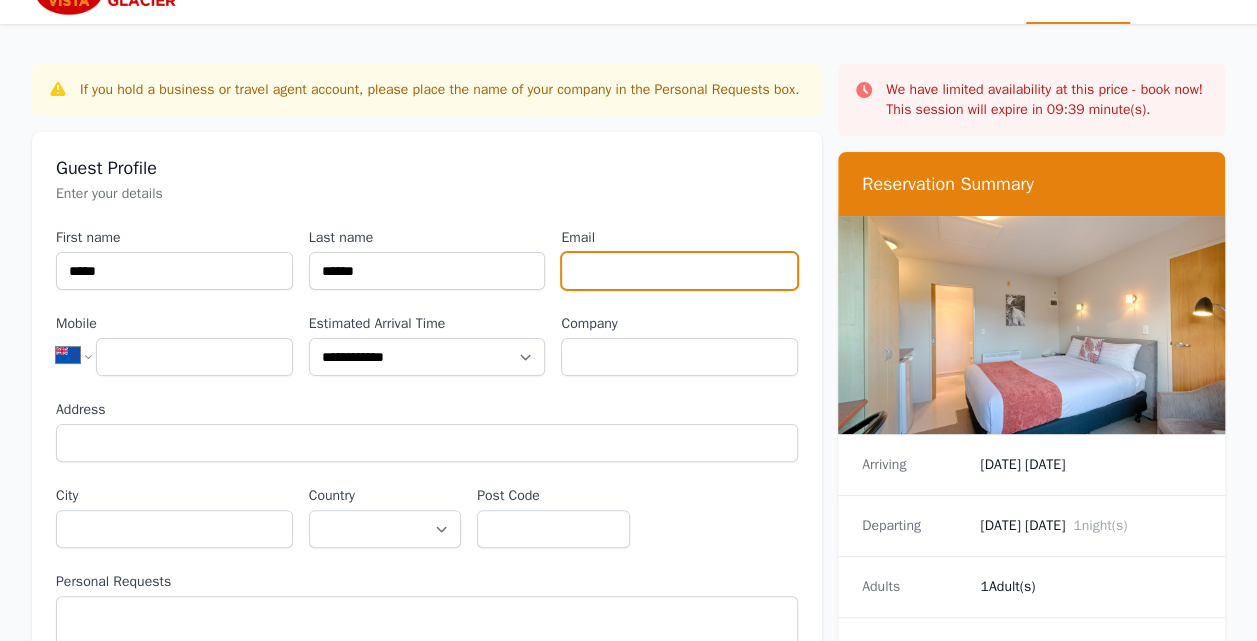 type on "**********" 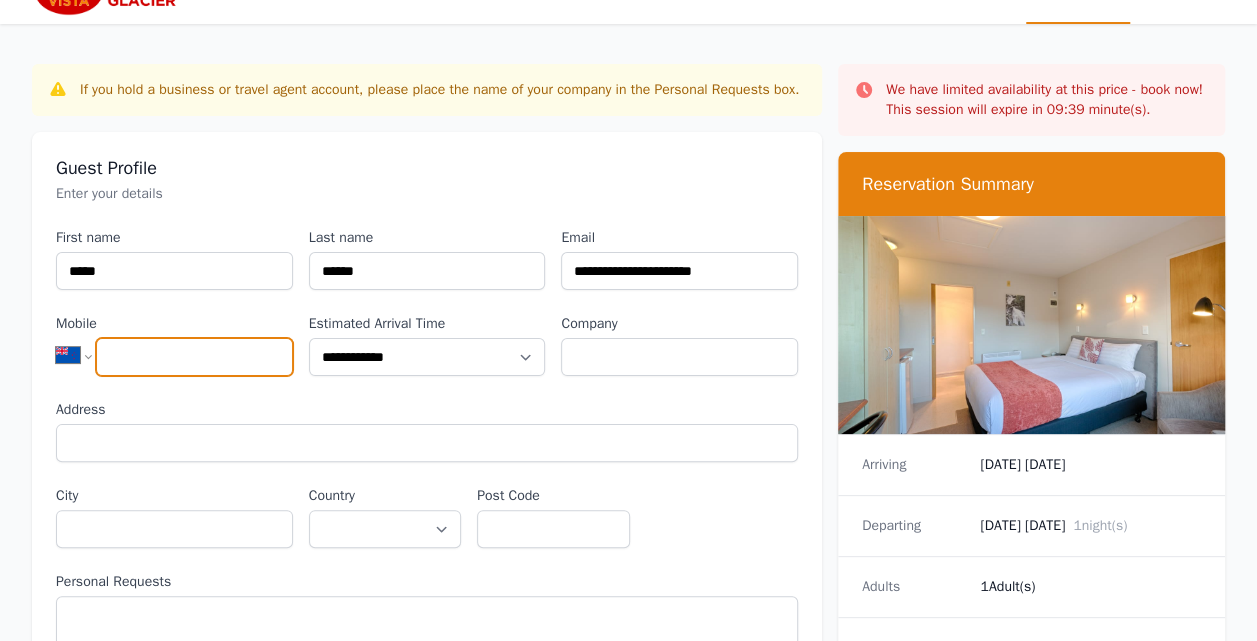 type on "**********" 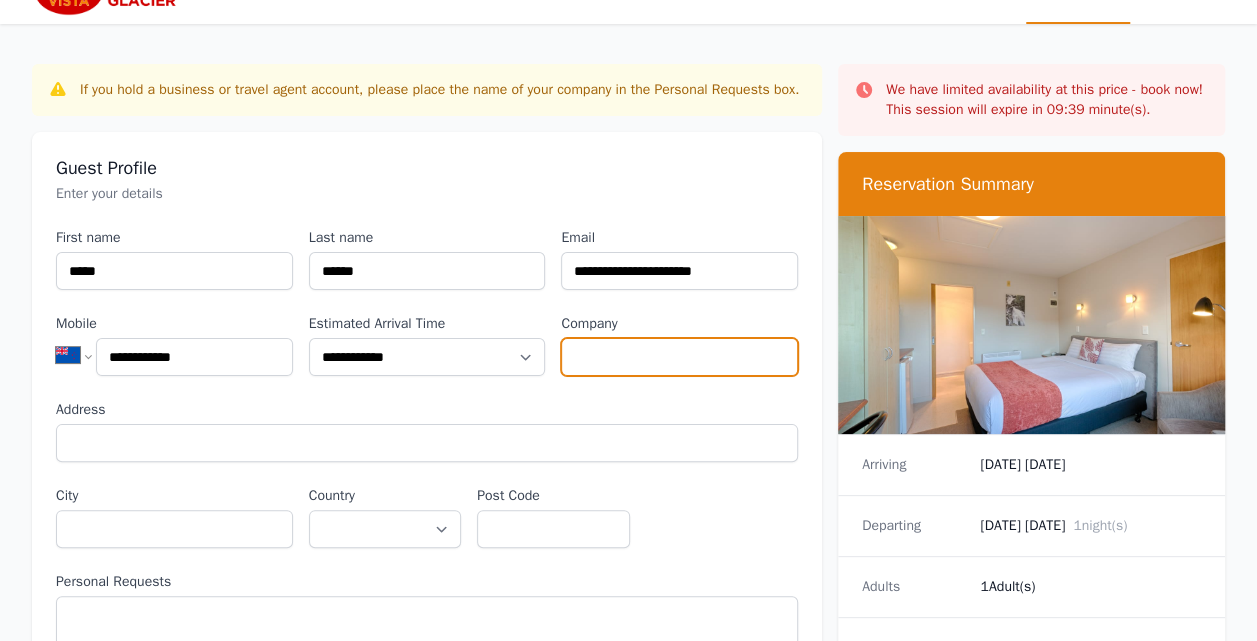 type on "**********" 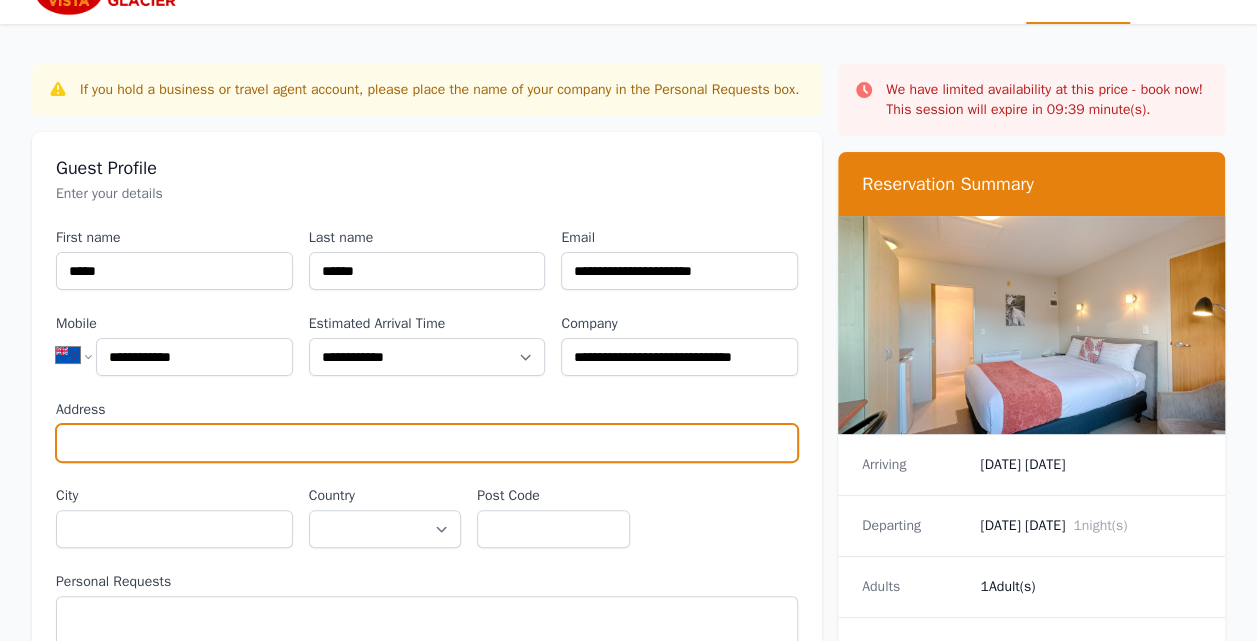 type on "**********" 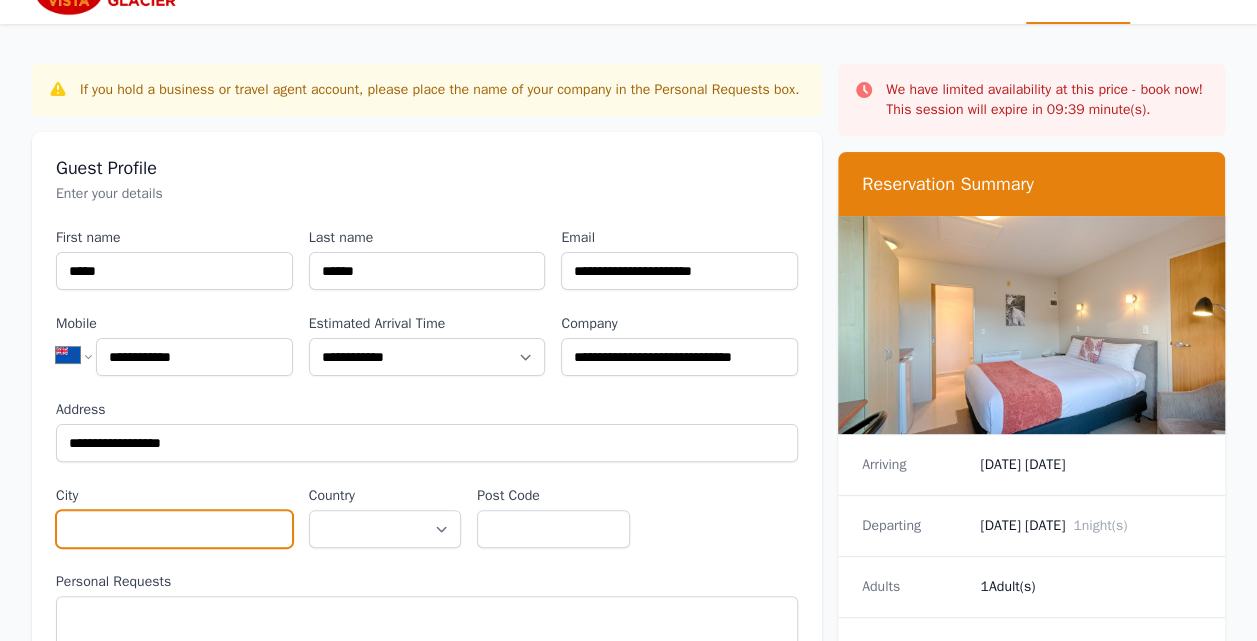 type on "*********" 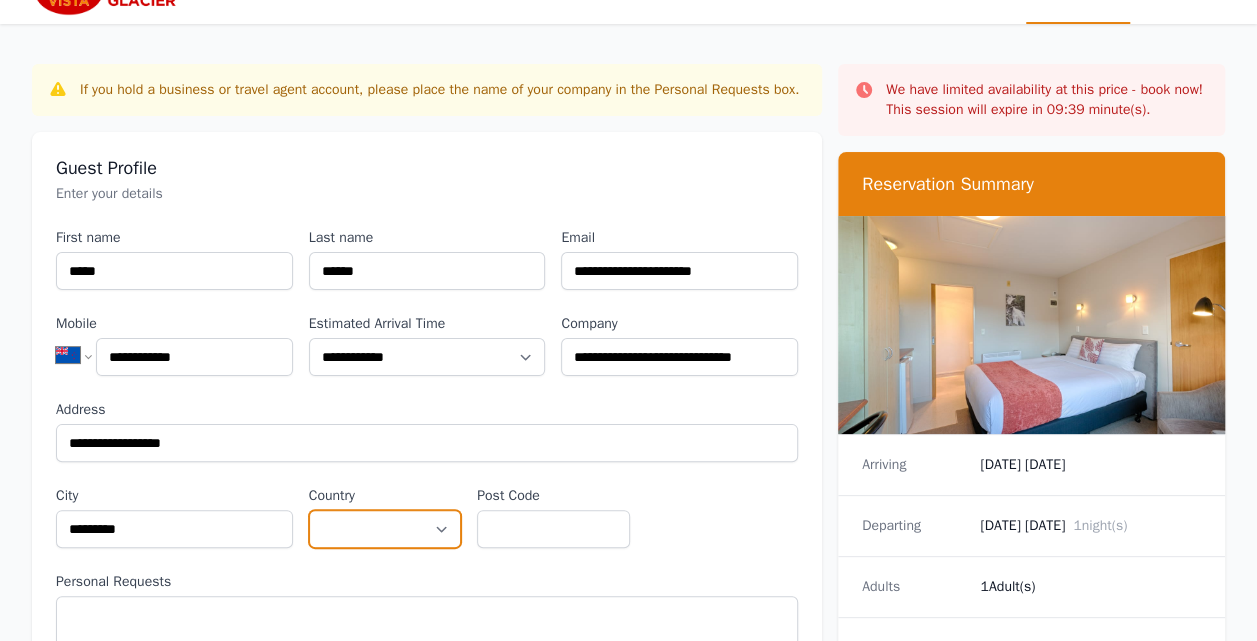select on "**********" 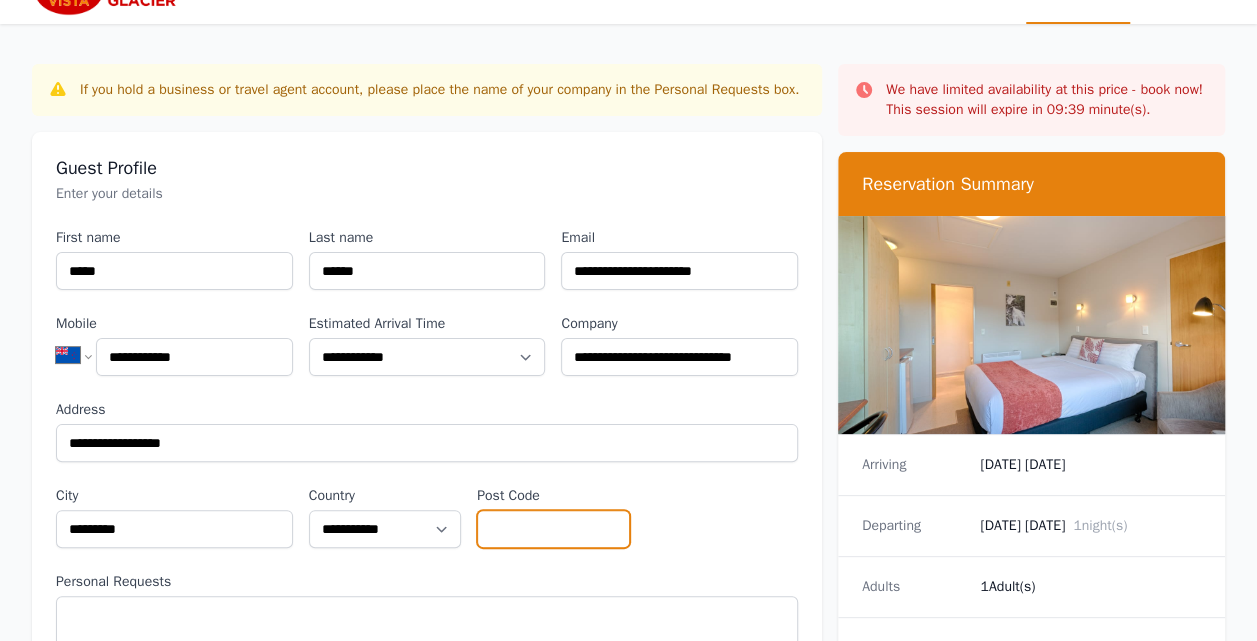 type on "****" 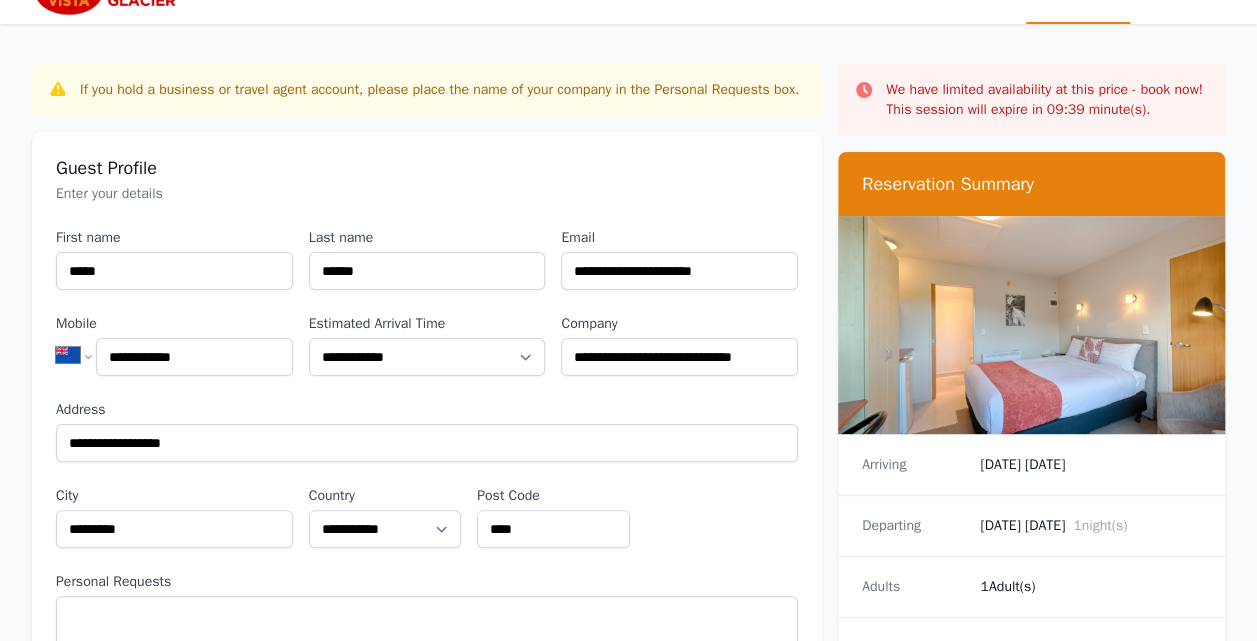 type on "********" 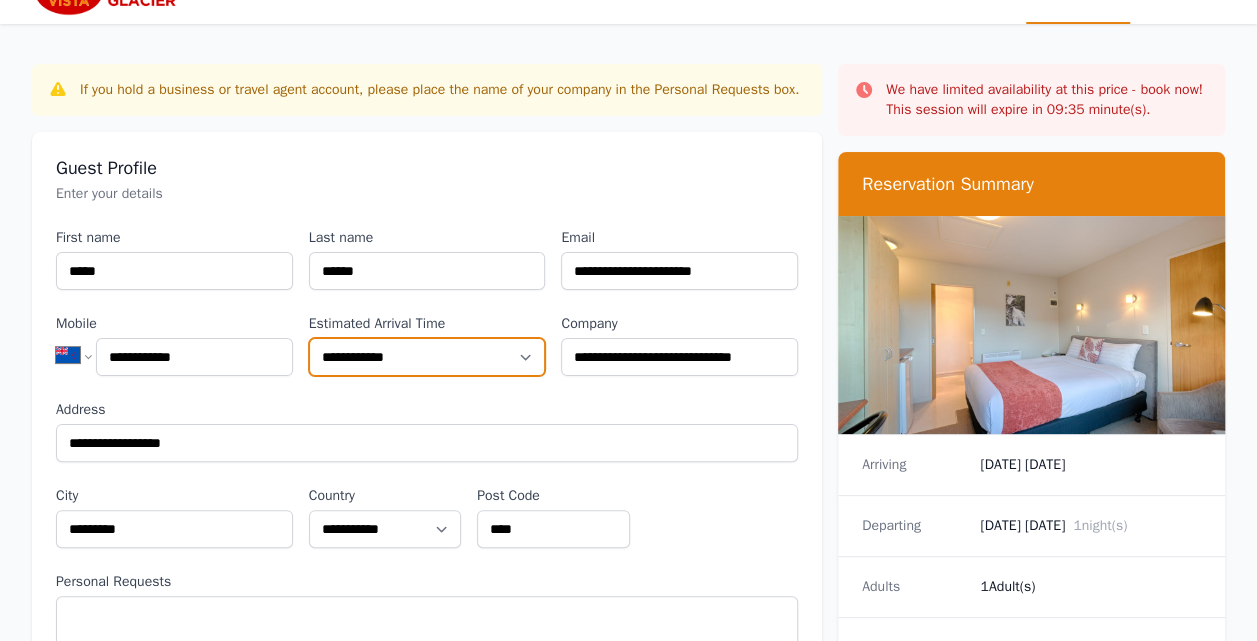 click on "**********" at bounding box center (427, 357) 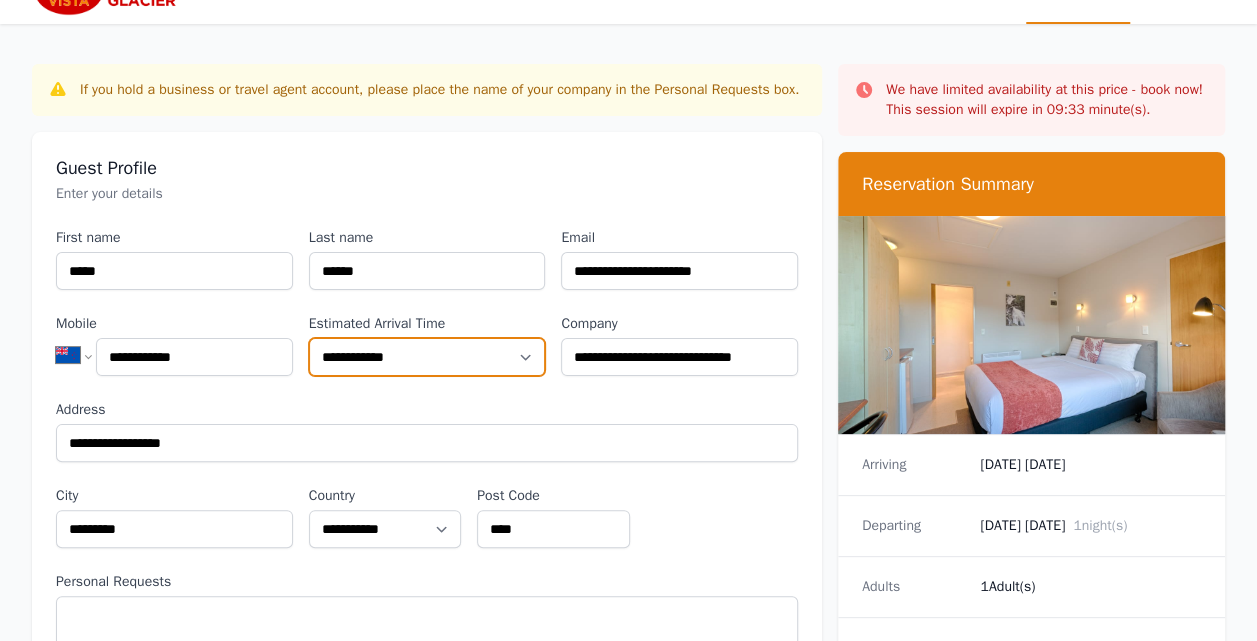 click on "**********" at bounding box center [427, 357] 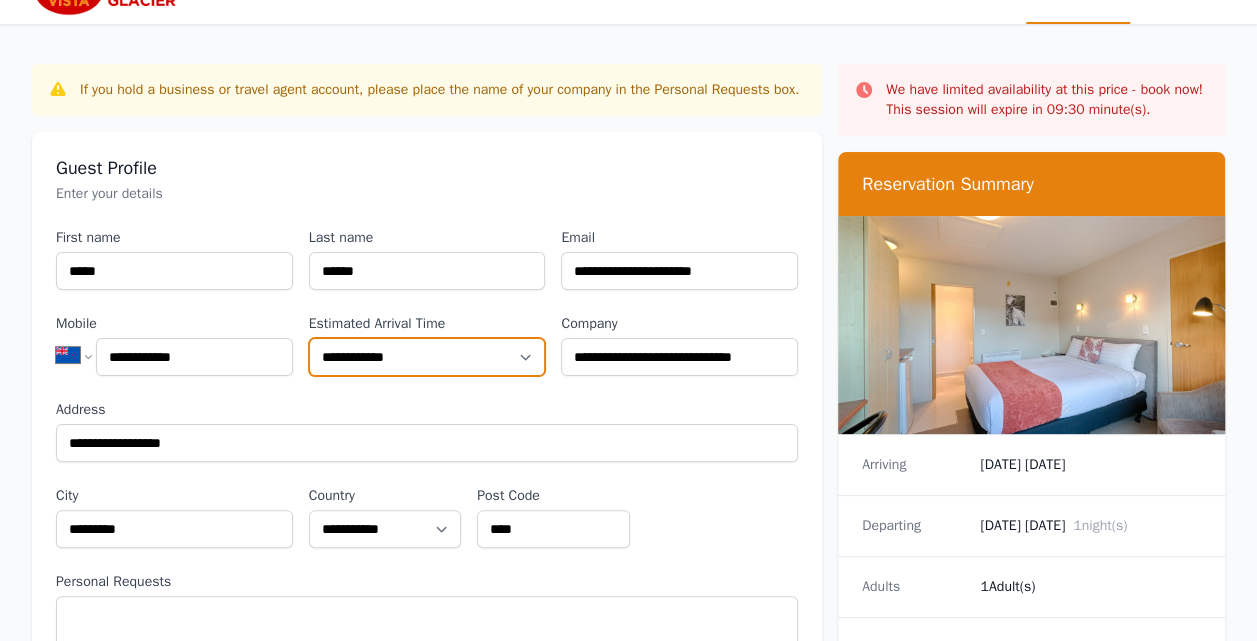 select on "**********" 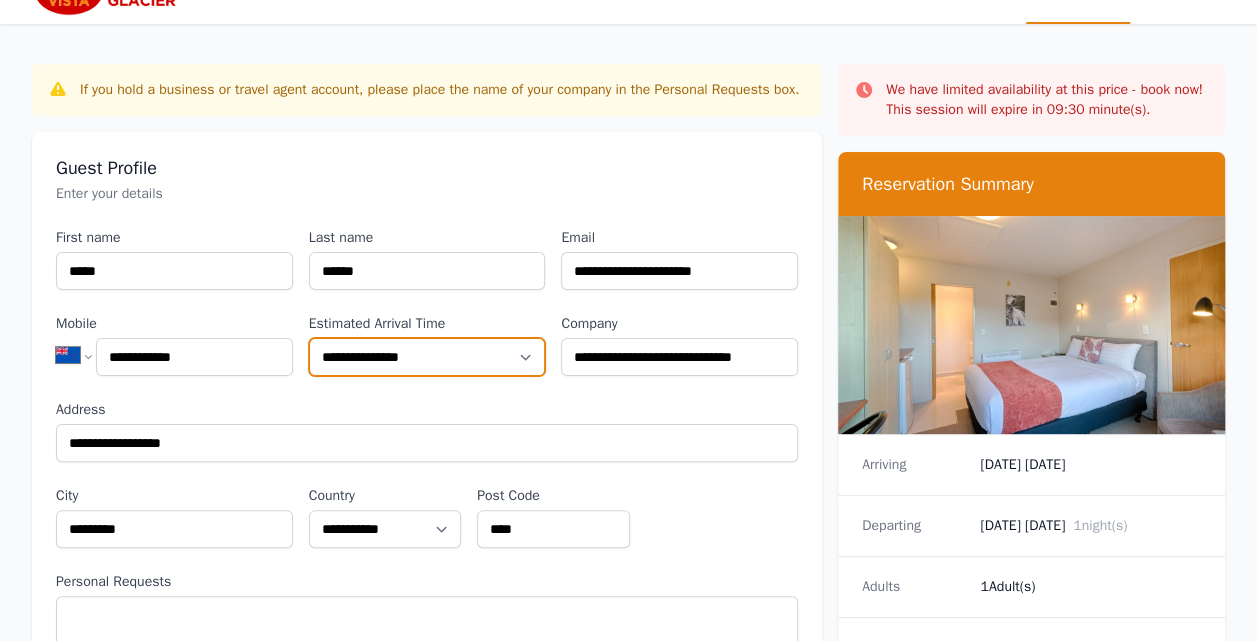 click on "**********" at bounding box center (427, 357) 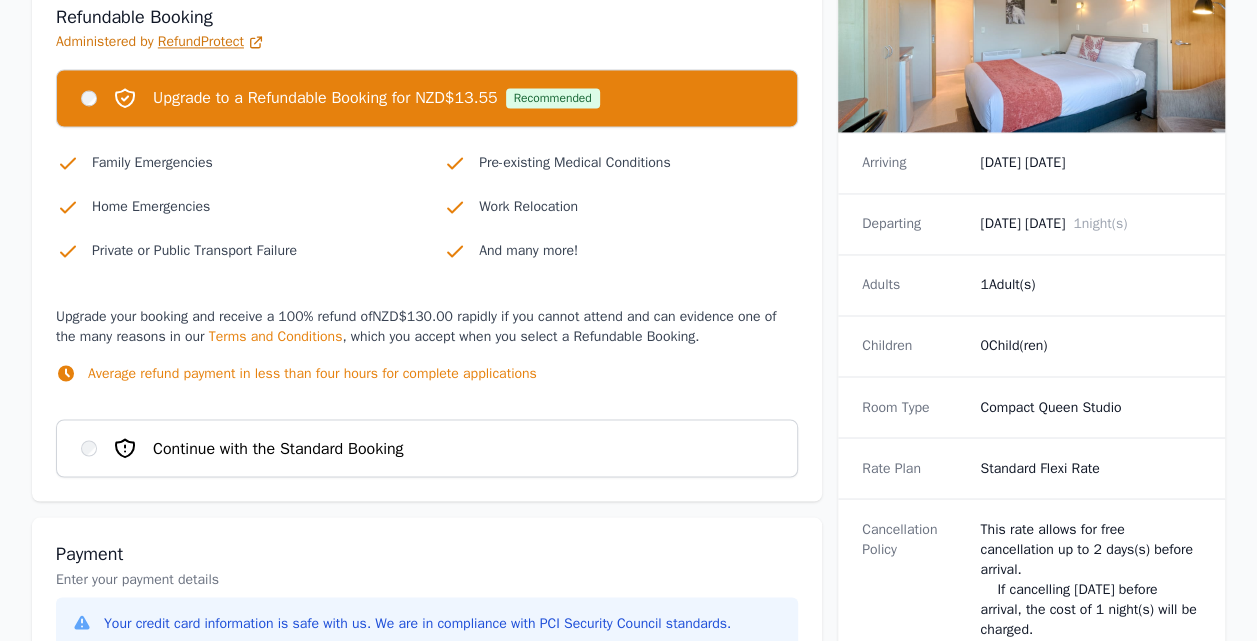 scroll, scrollTop: 1560, scrollLeft: 0, axis: vertical 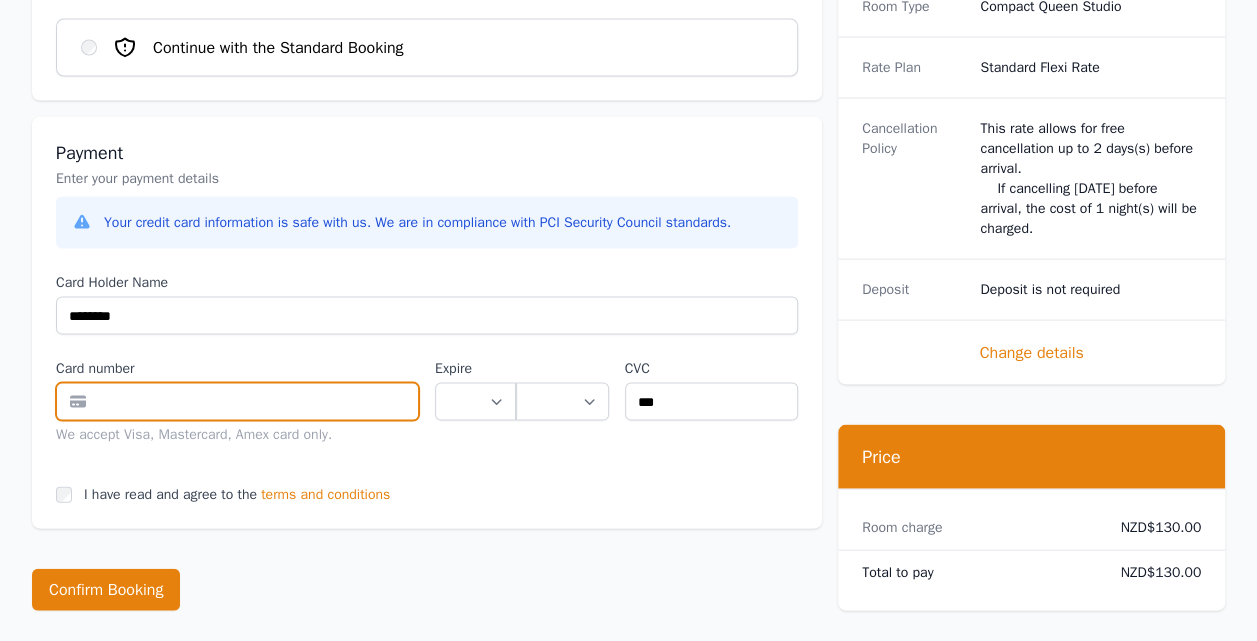 click at bounding box center (237, 402) 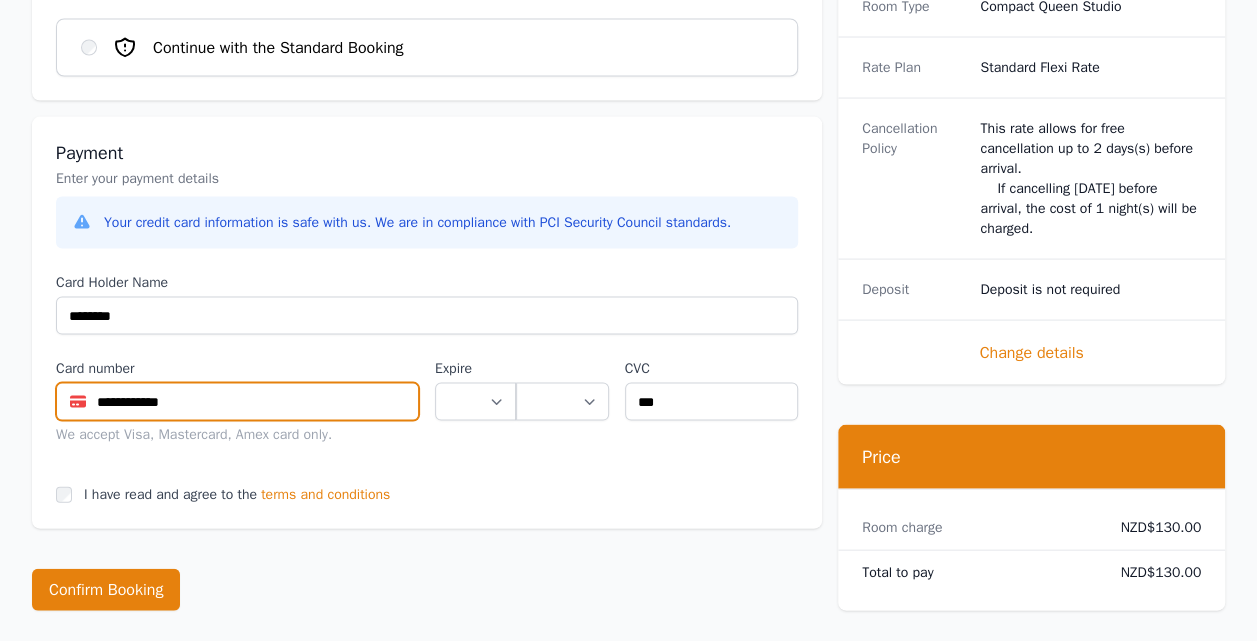 click on "**********" at bounding box center [237, 402] 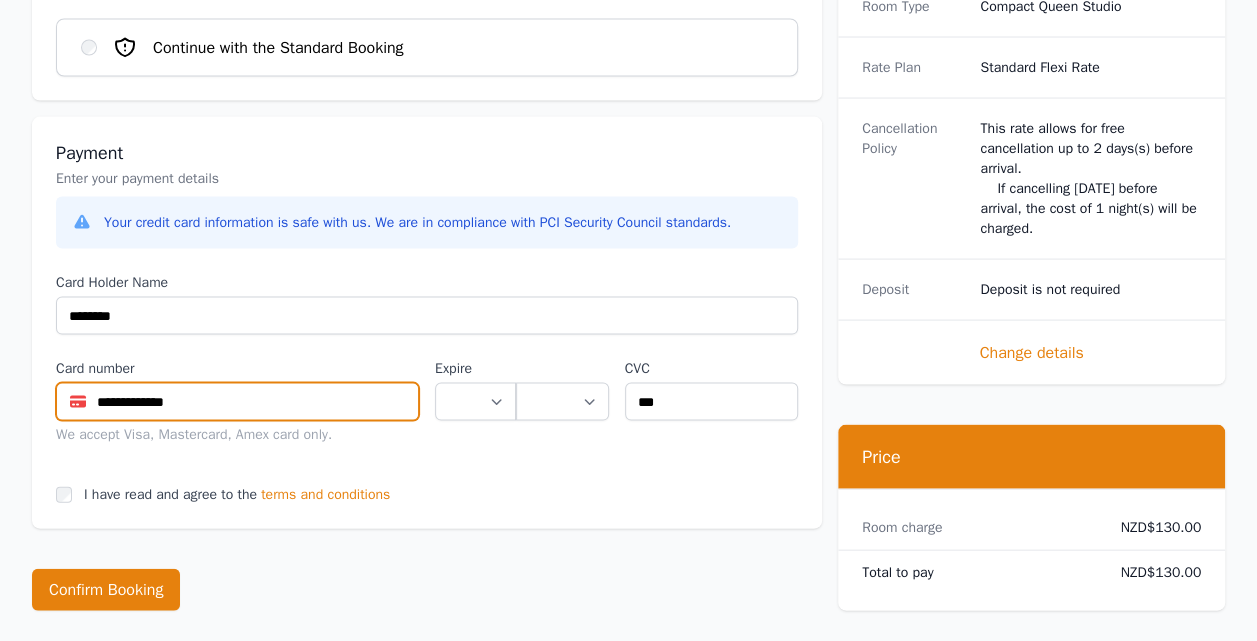 click on "**********" at bounding box center [237, 402] 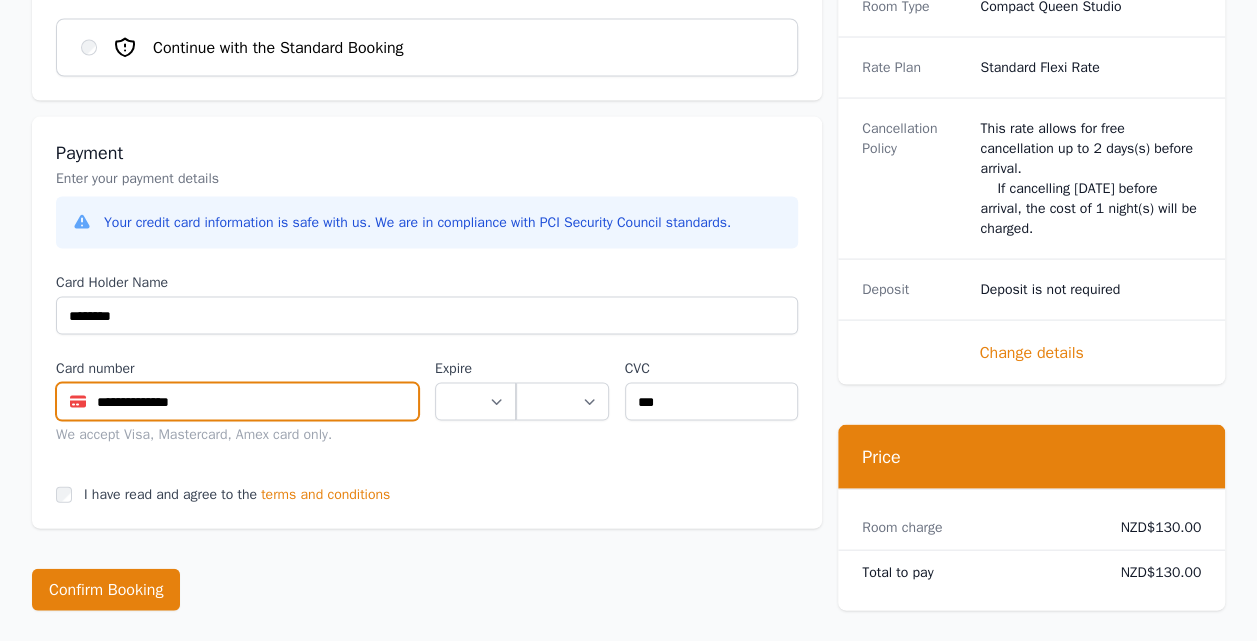 click on "**********" at bounding box center [237, 402] 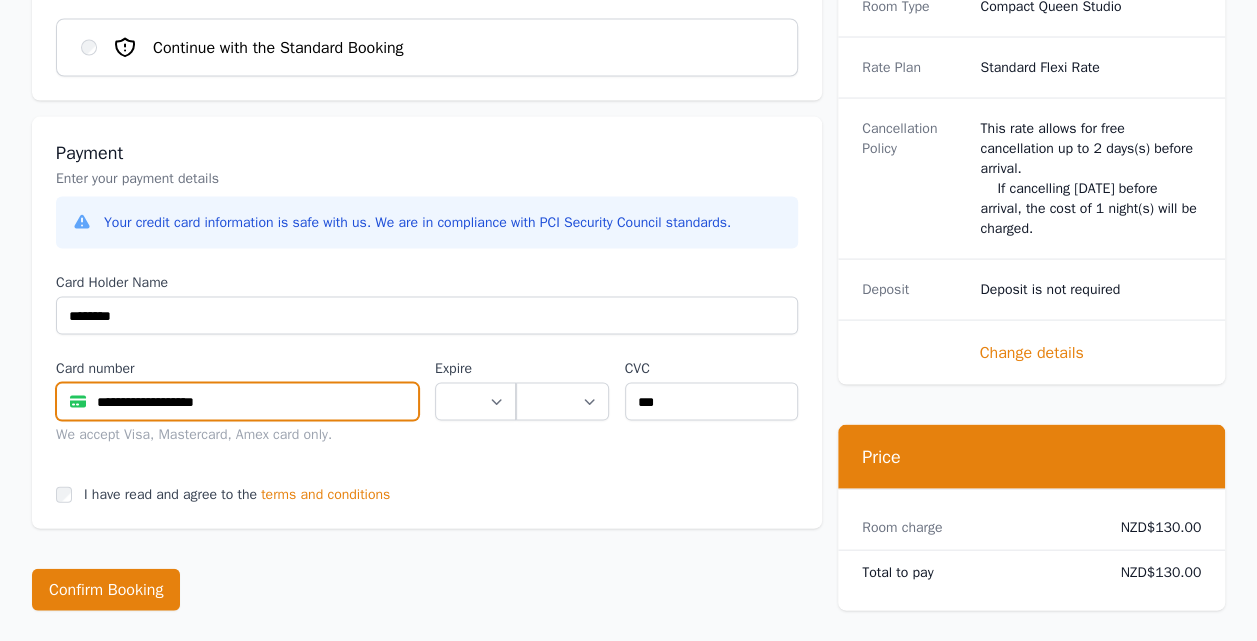 type on "**********" 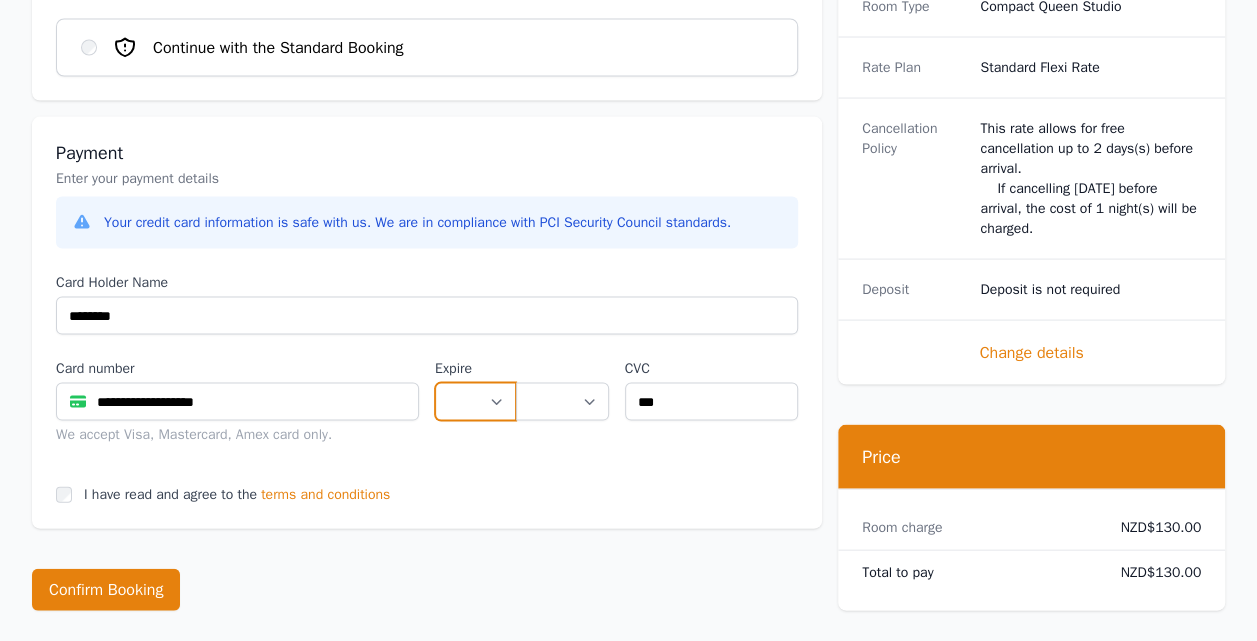 click on "** ** ** ** ** ** ** ** ** ** ** **" at bounding box center (475, 402) 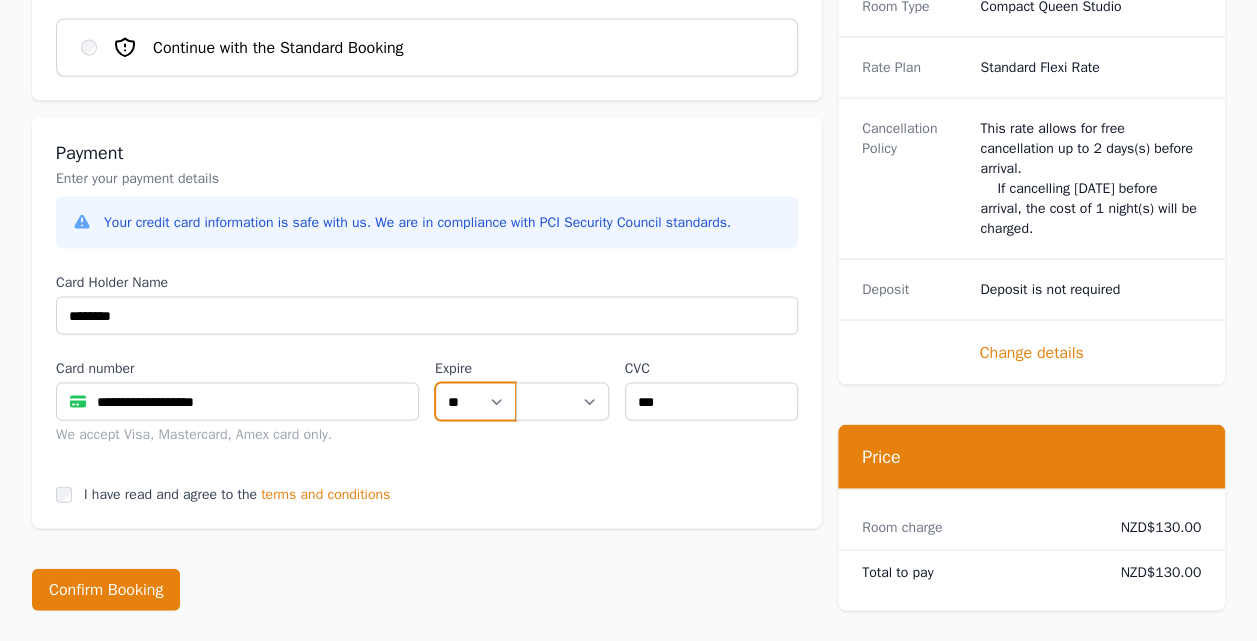 click on "** ** ** ** ** ** ** ** ** ** ** **" at bounding box center (475, 402) 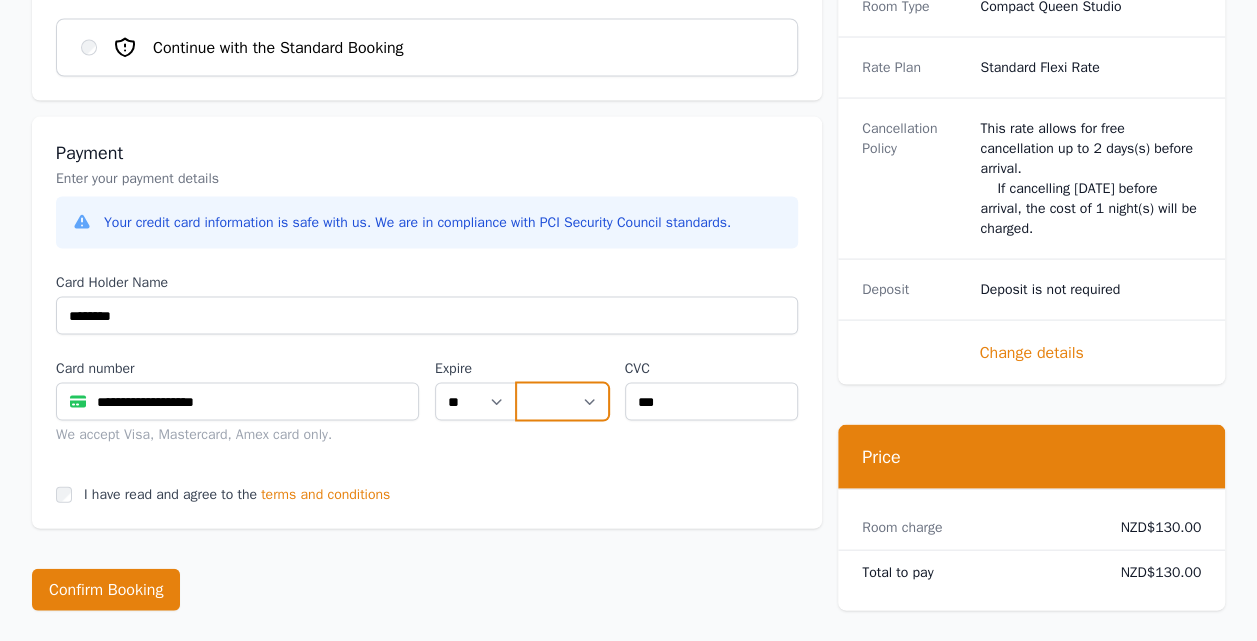 click on "**** **** **** **** **** **** **** **** ****" at bounding box center (562, 402) 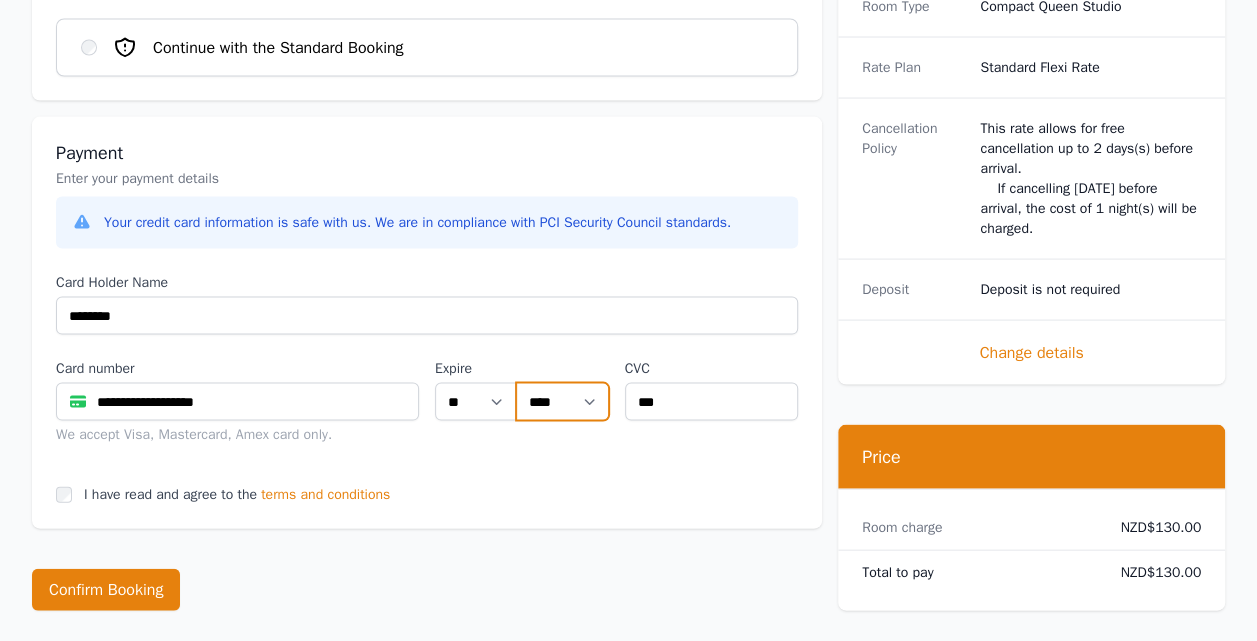click on "**** **** **** **** **** **** **** **** ****" at bounding box center [562, 402] 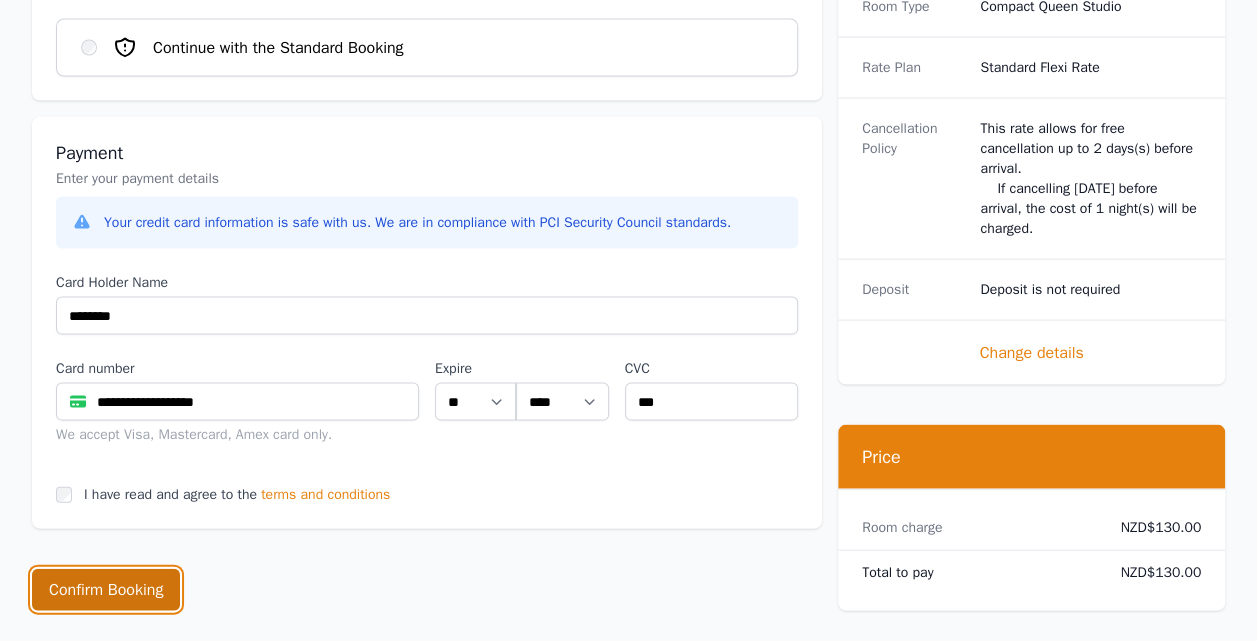 click on "Confirm Booking" at bounding box center (106, 590) 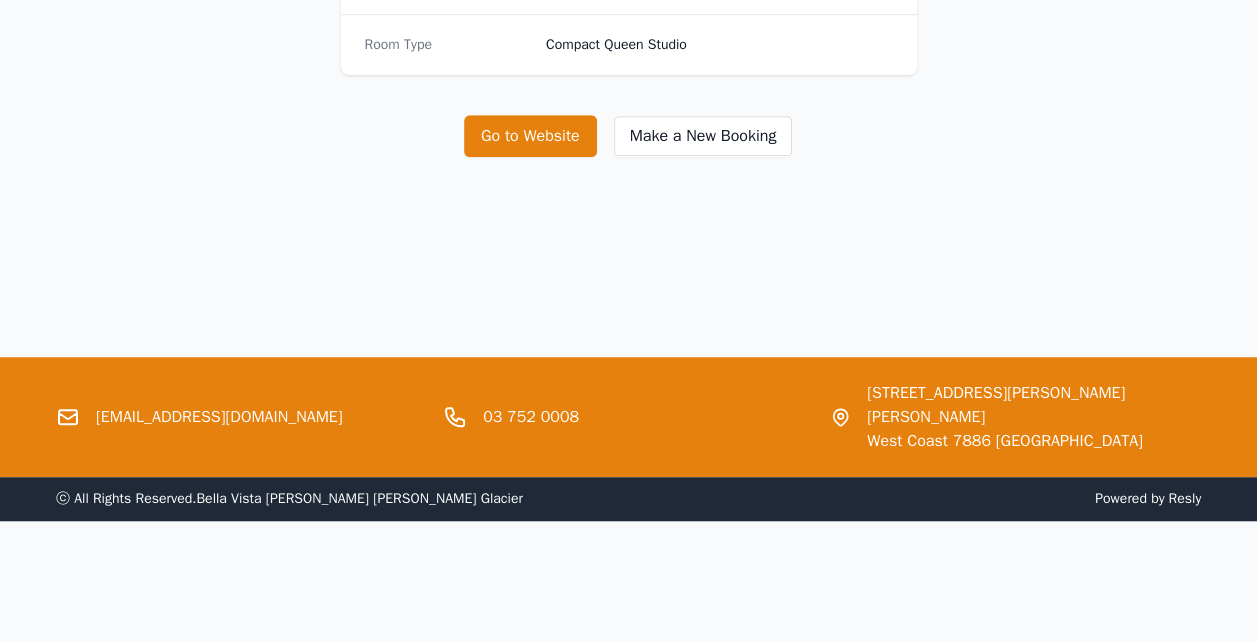 scroll, scrollTop: 0, scrollLeft: 0, axis: both 